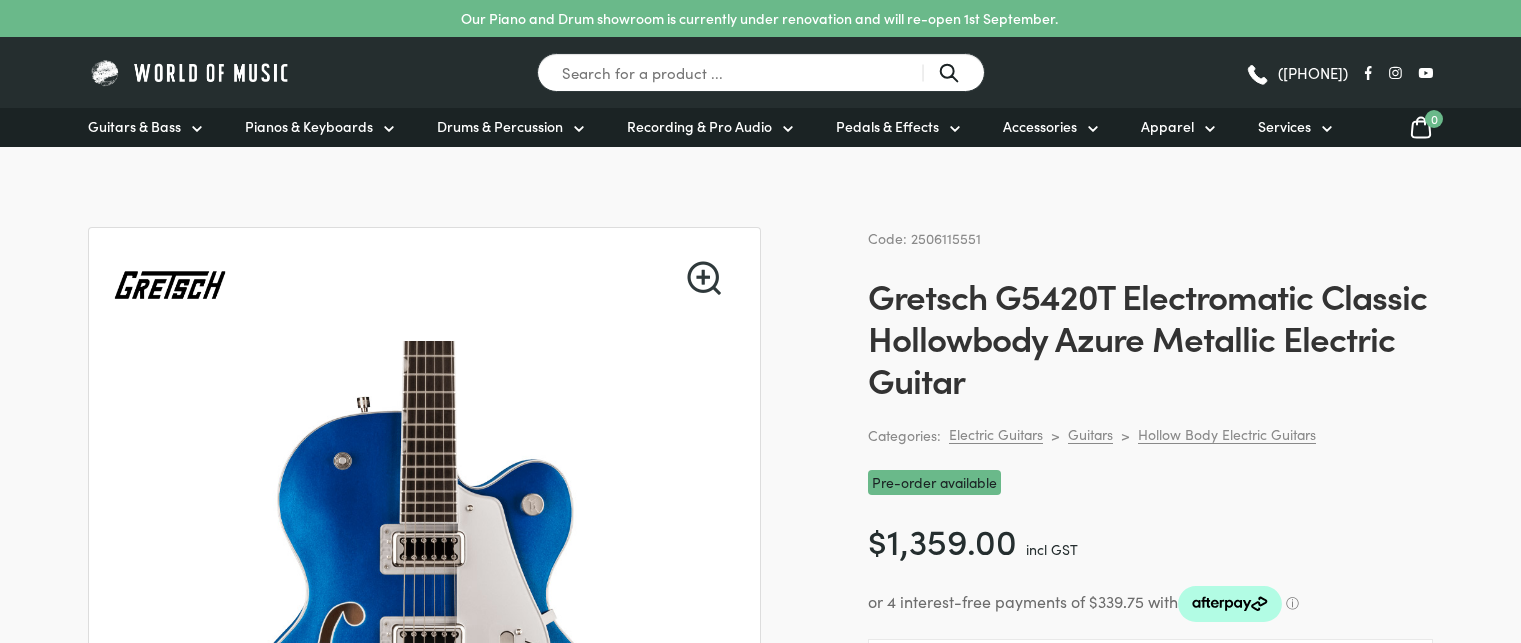 scroll, scrollTop: 400, scrollLeft: 0, axis: vertical 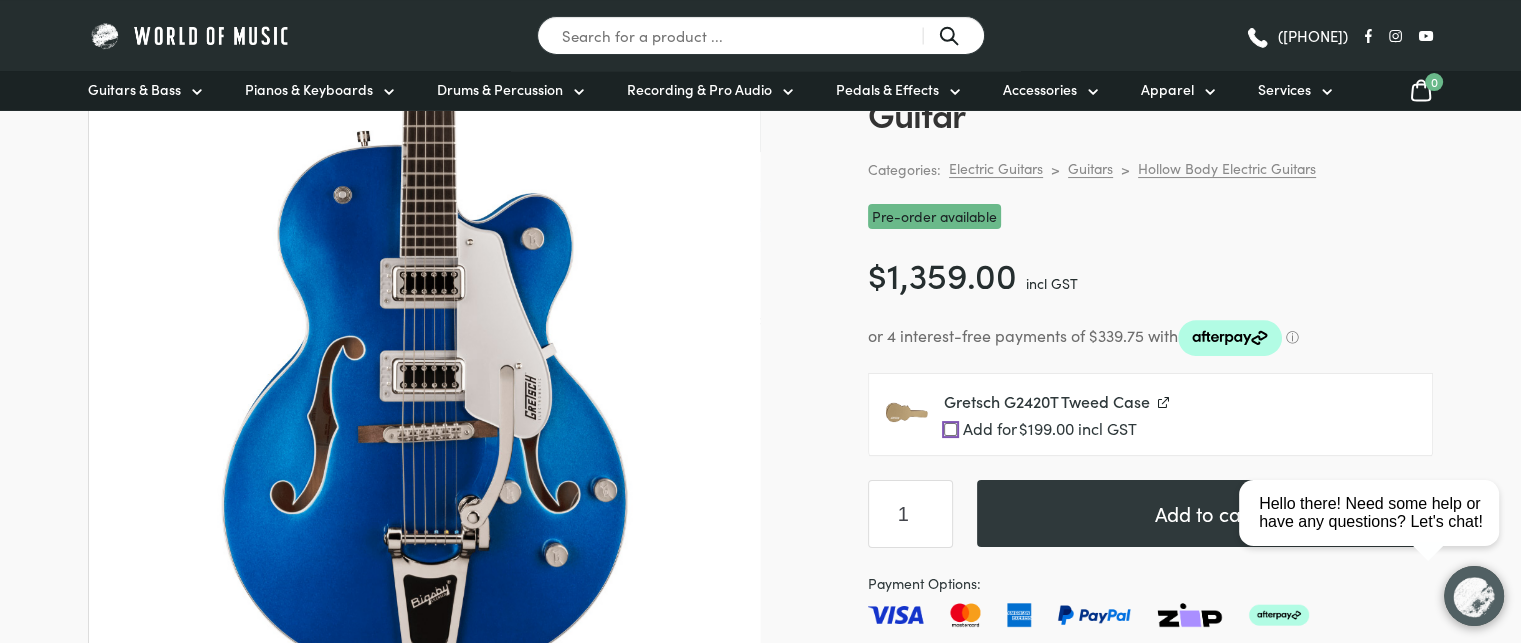 click on "Add for  $ 199.00   incl GST" at bounding box center (950, 429) 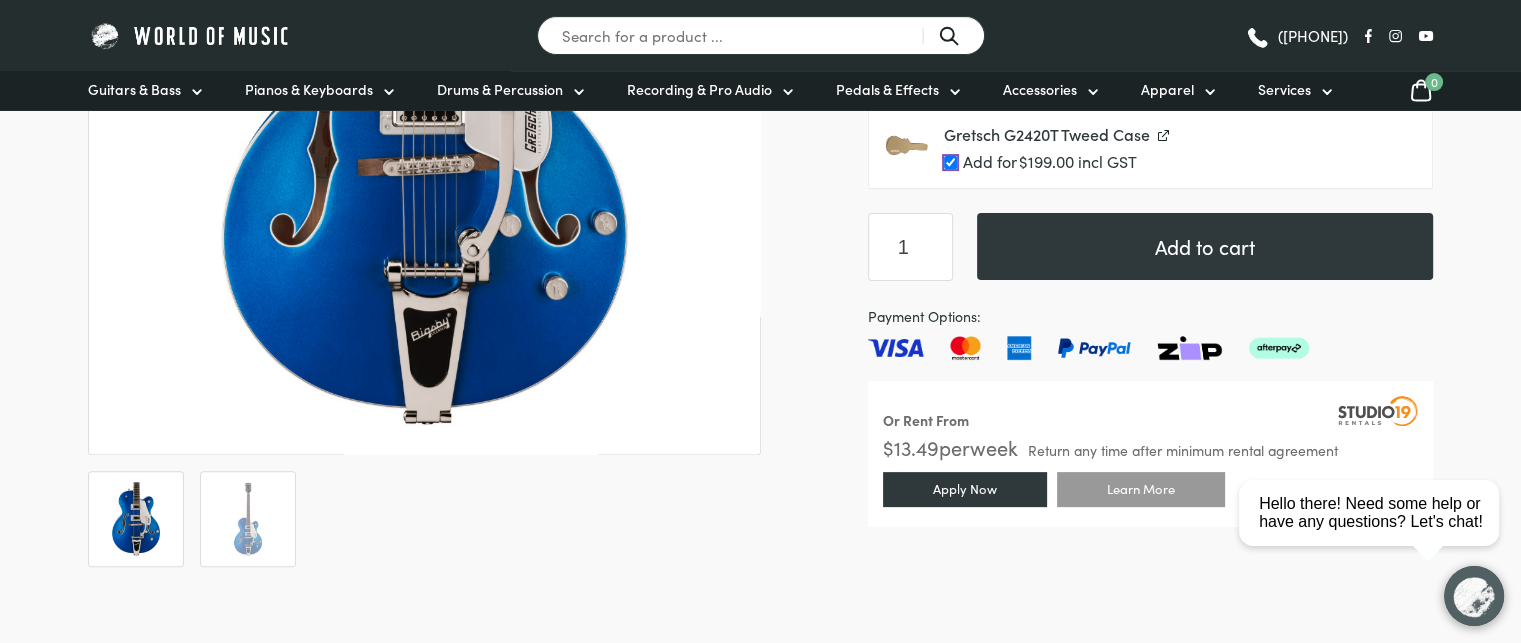 scroll, scrollTop: 400, scrollLeft: 0, axis: vertical 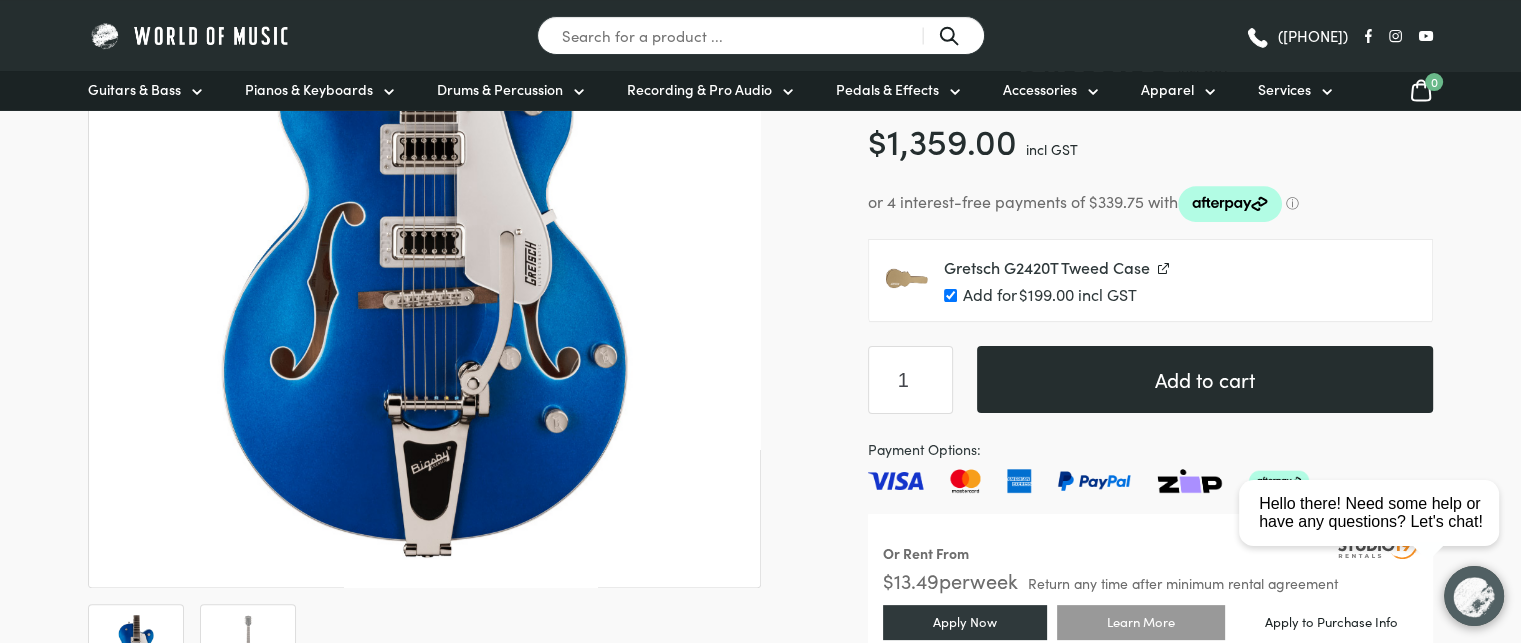 click on "Add to cart" at bounding box center [1205, 379] 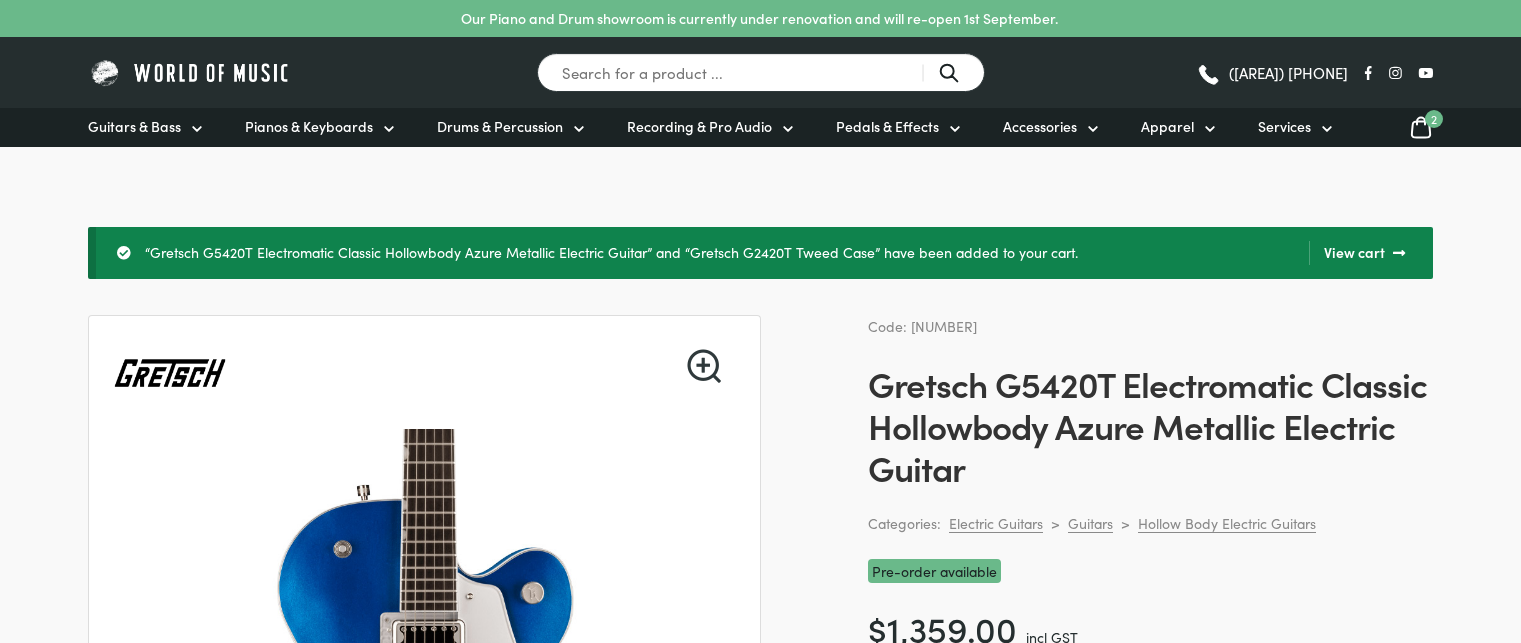 scroll, scrollTop: 0, scrollLeft: 0, axis: both 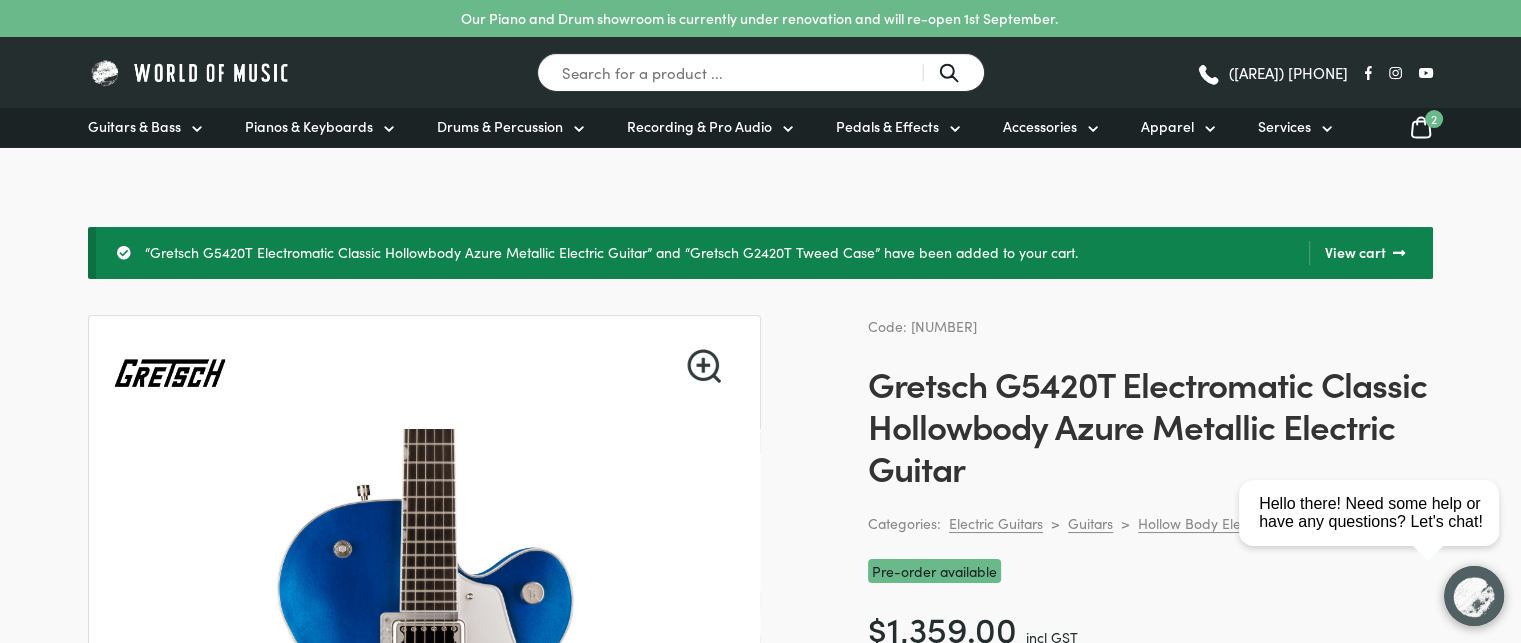 click on "2" at bounding box center [1434, 119] 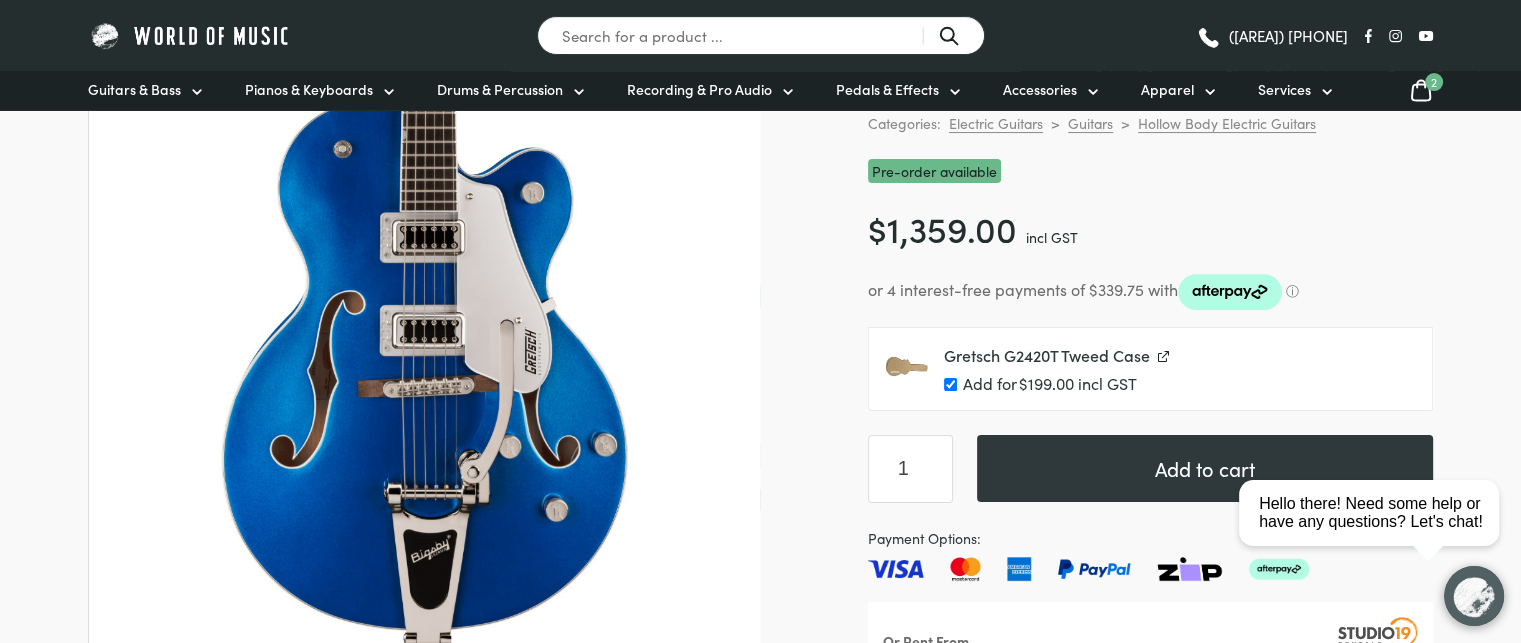 scroll, scrollTop: 0, scrollLeft: 0, axis: both 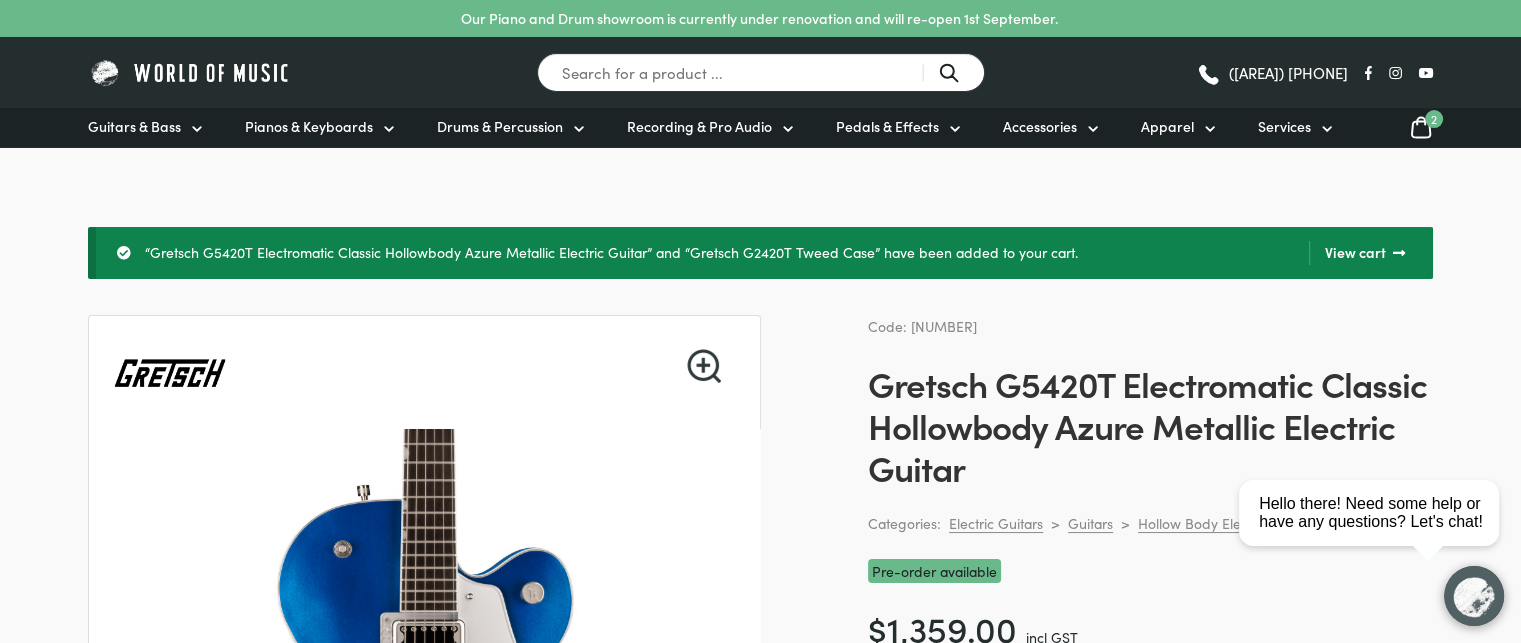 click 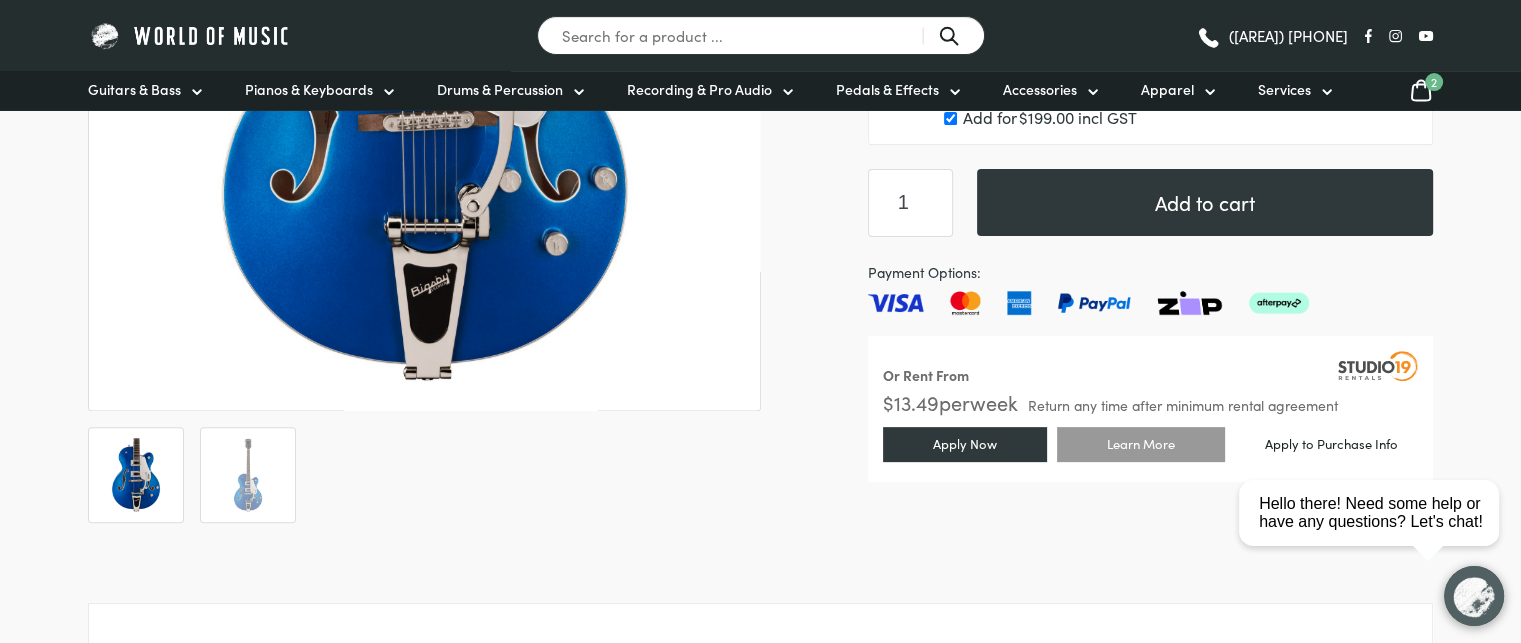 scroll, scrollTop: 400, scrollLeft: 0, axis: vertical 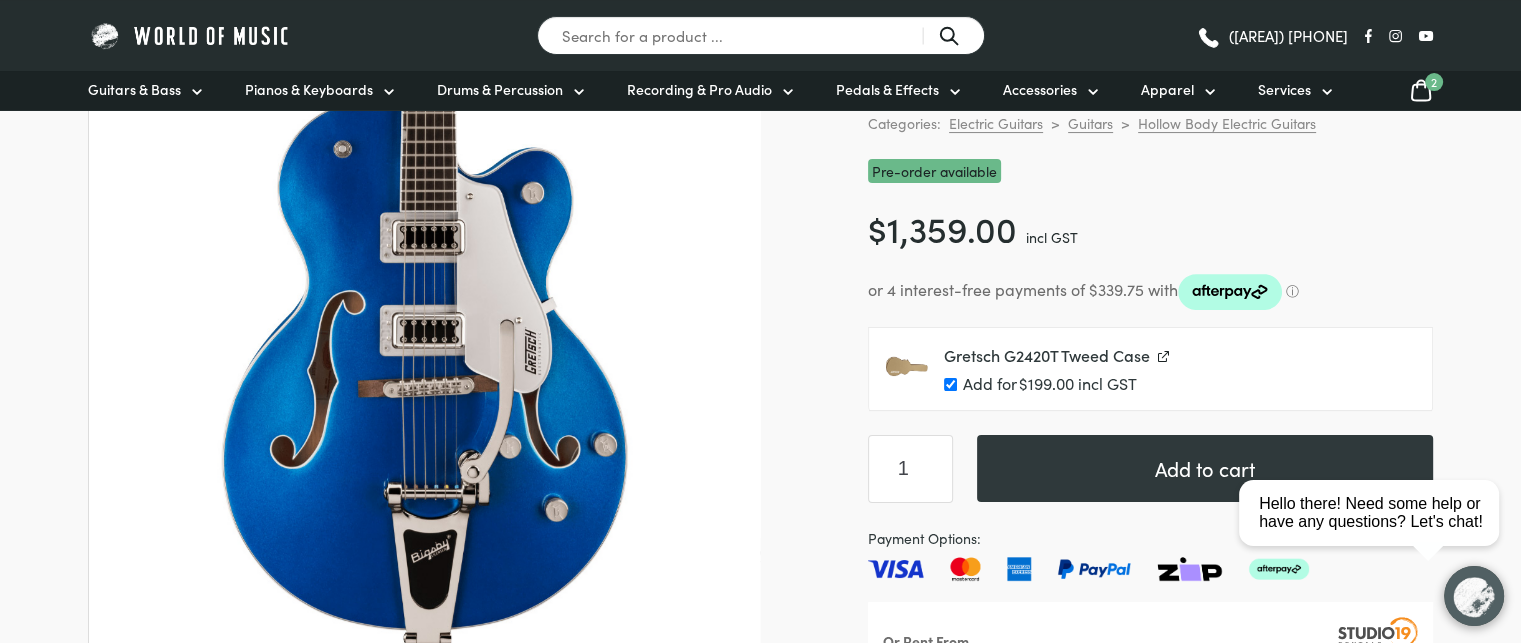 click 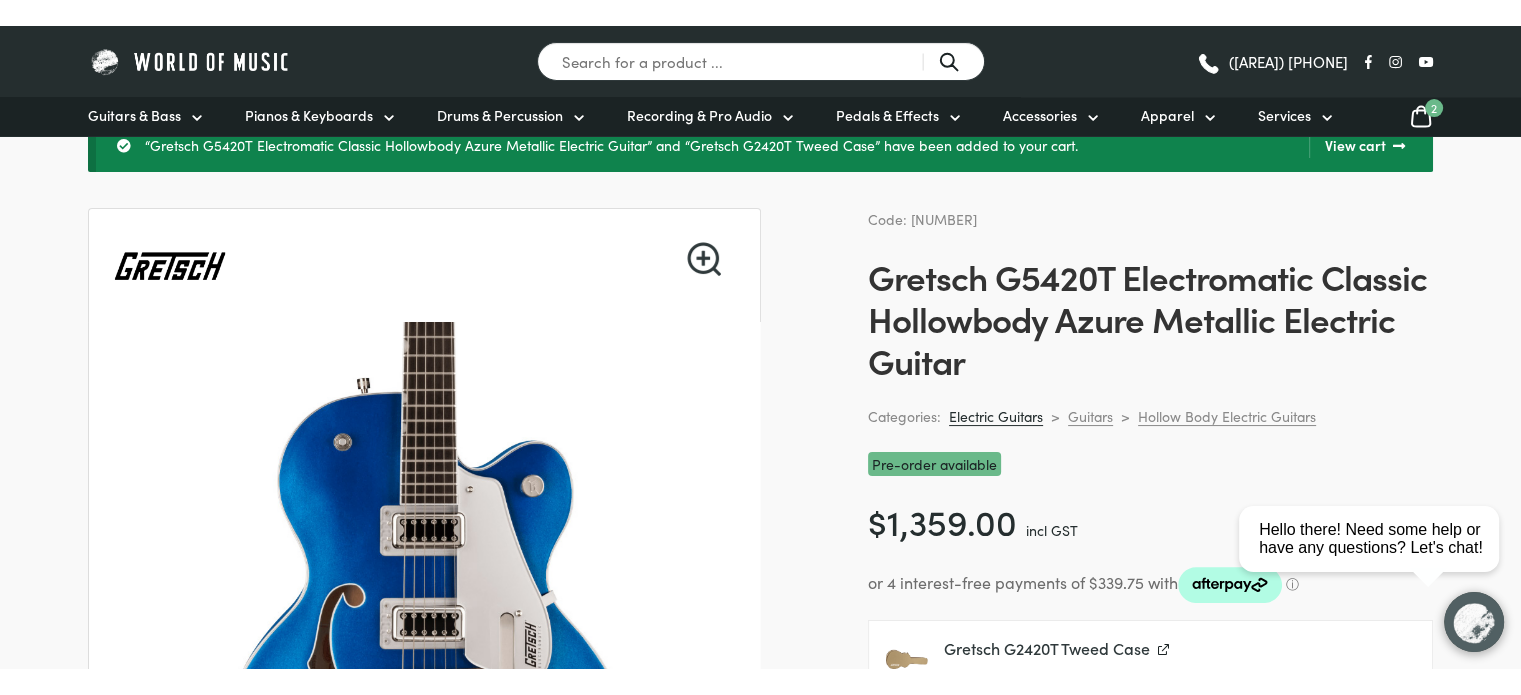 scroll, scrollTop: 0, scrollLeft: 0, axis: both 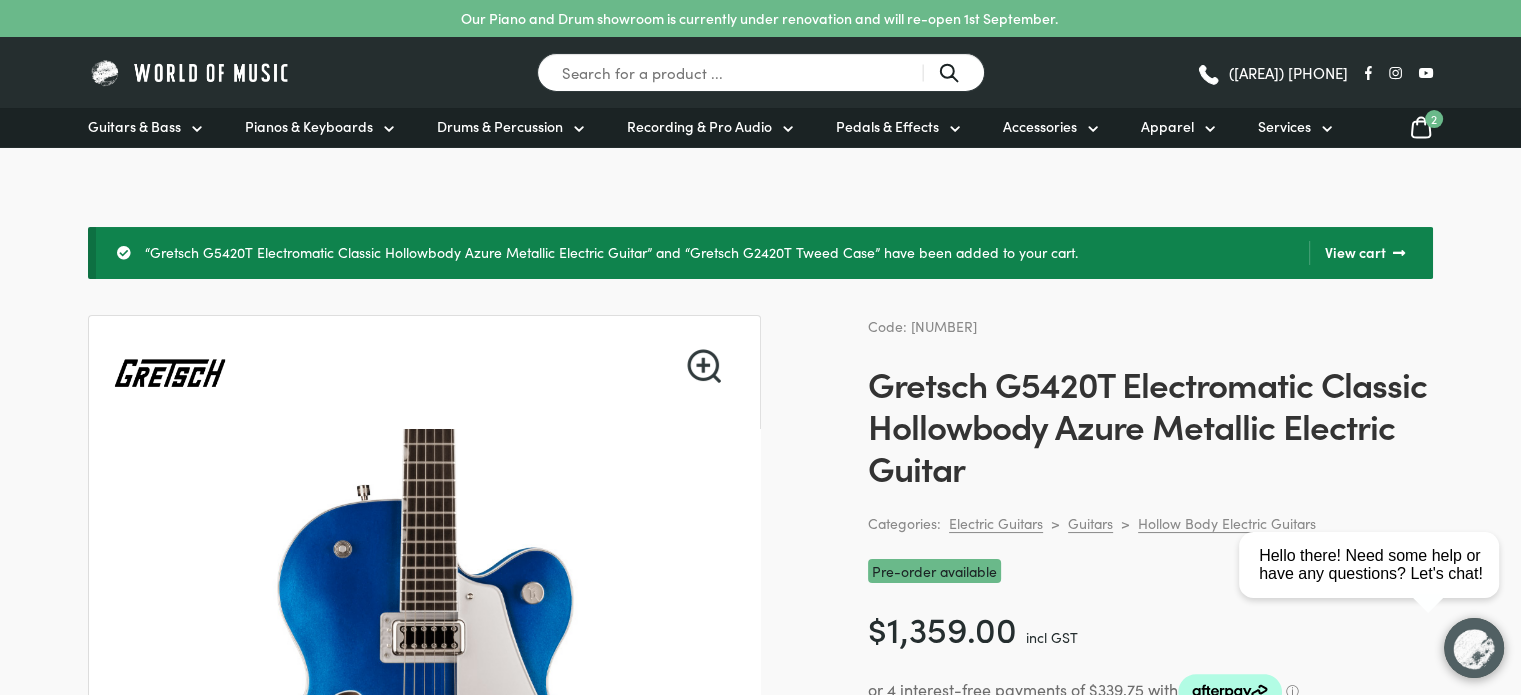 click 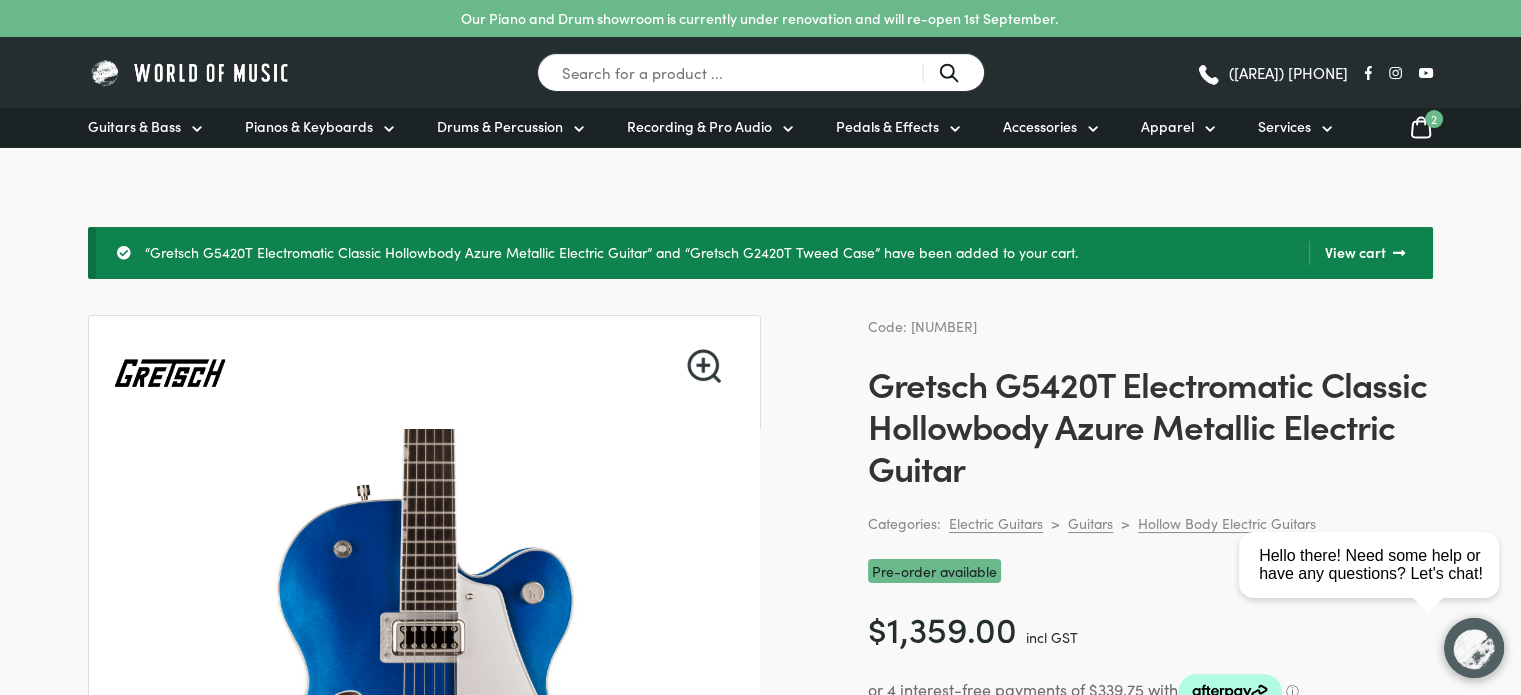 click at bounding box center (190, 72) 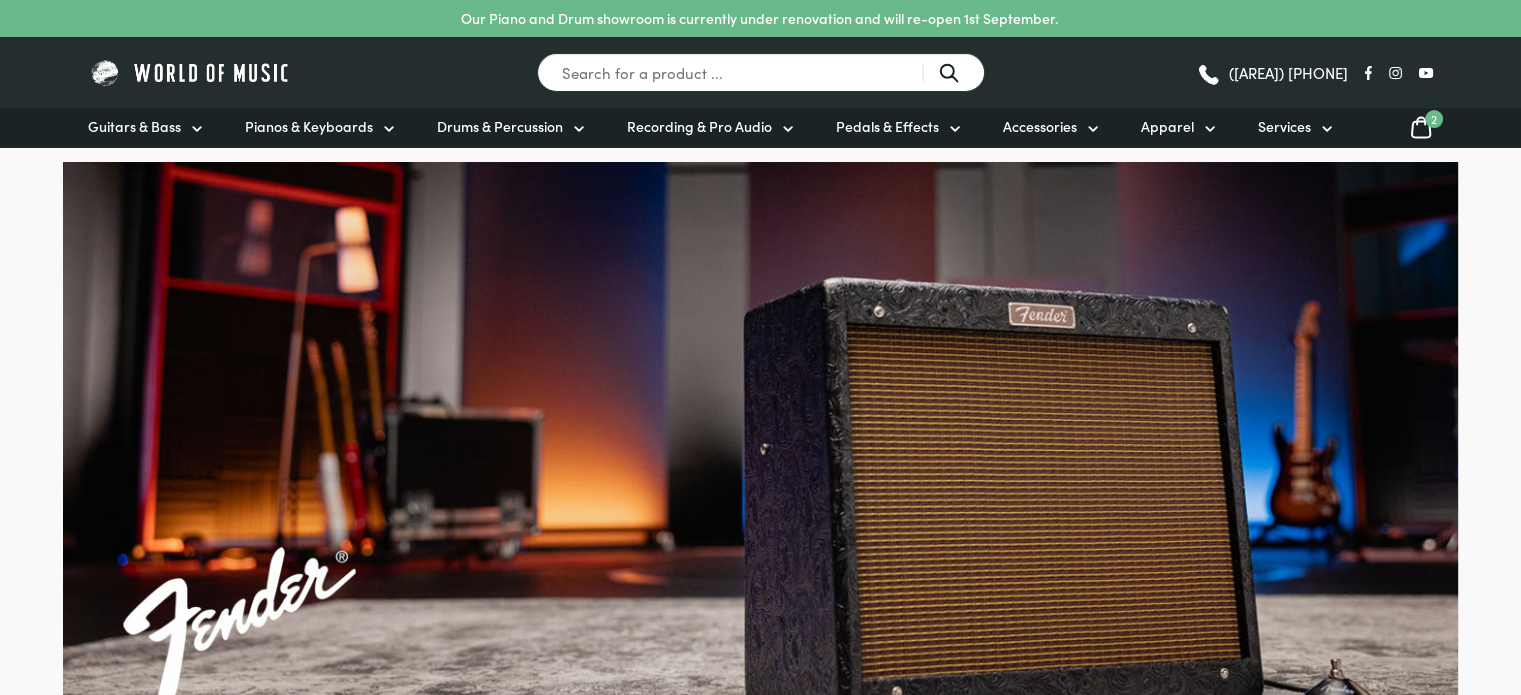 scroll, scrollTop: 0, scrollLeft: 0, axis: both 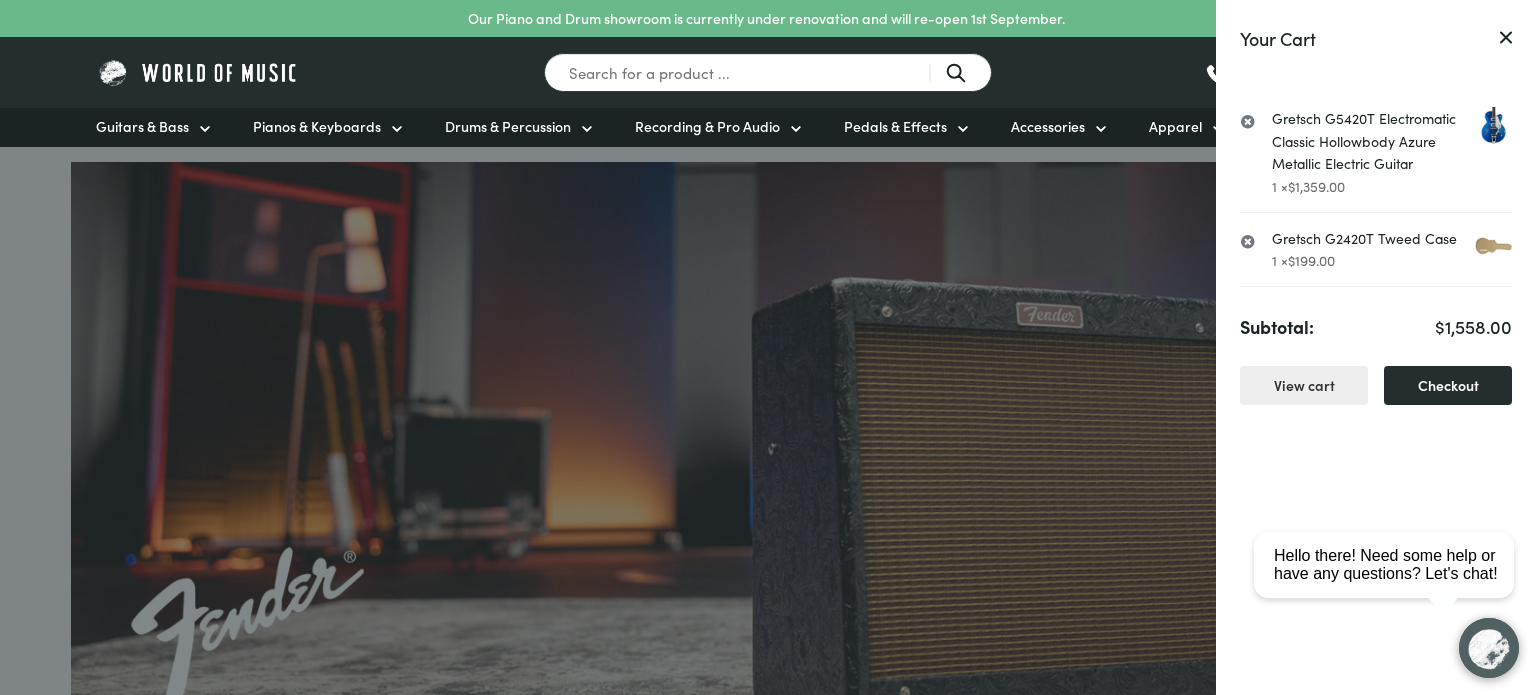 click on "Checkout" at bounding box center [1448, 385] 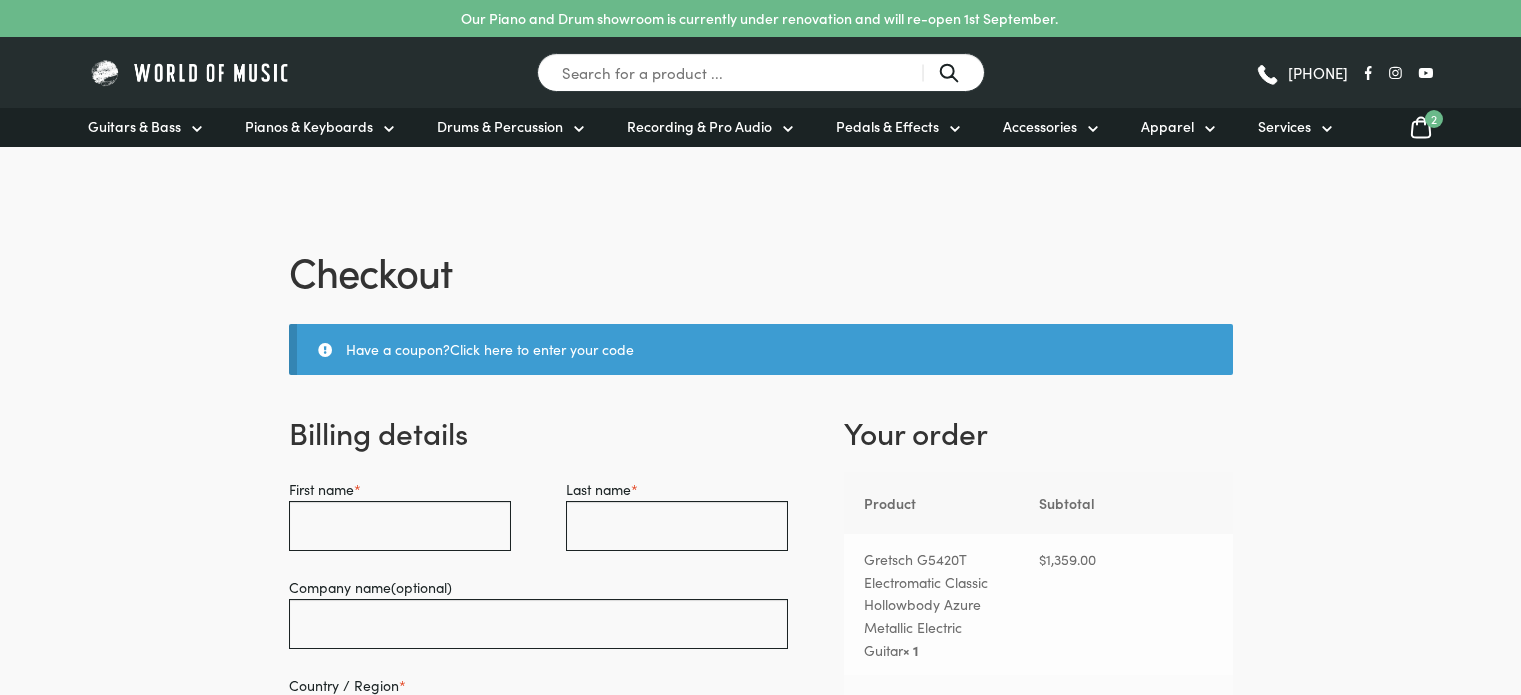 select on "VIC" 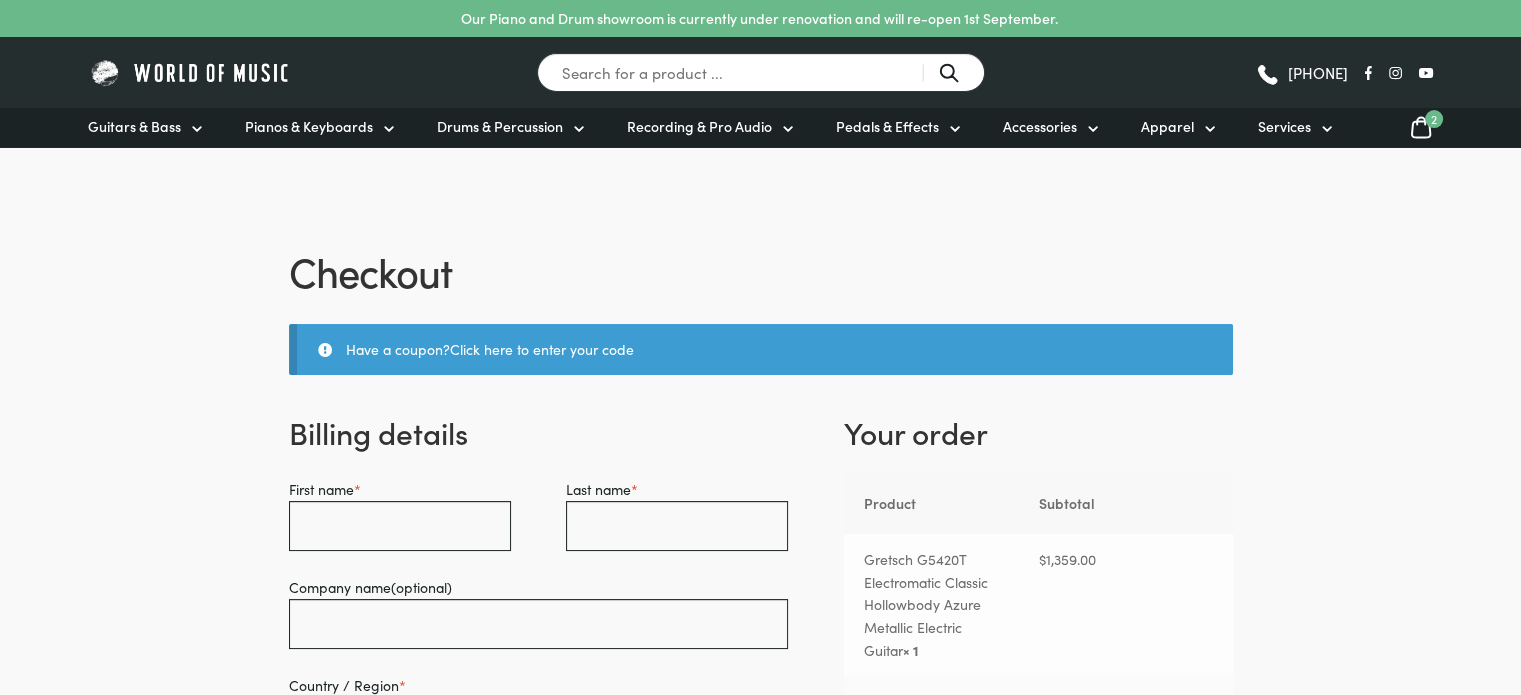 scroll, scrollTop: 0, scrollLeft: 0, axis: both 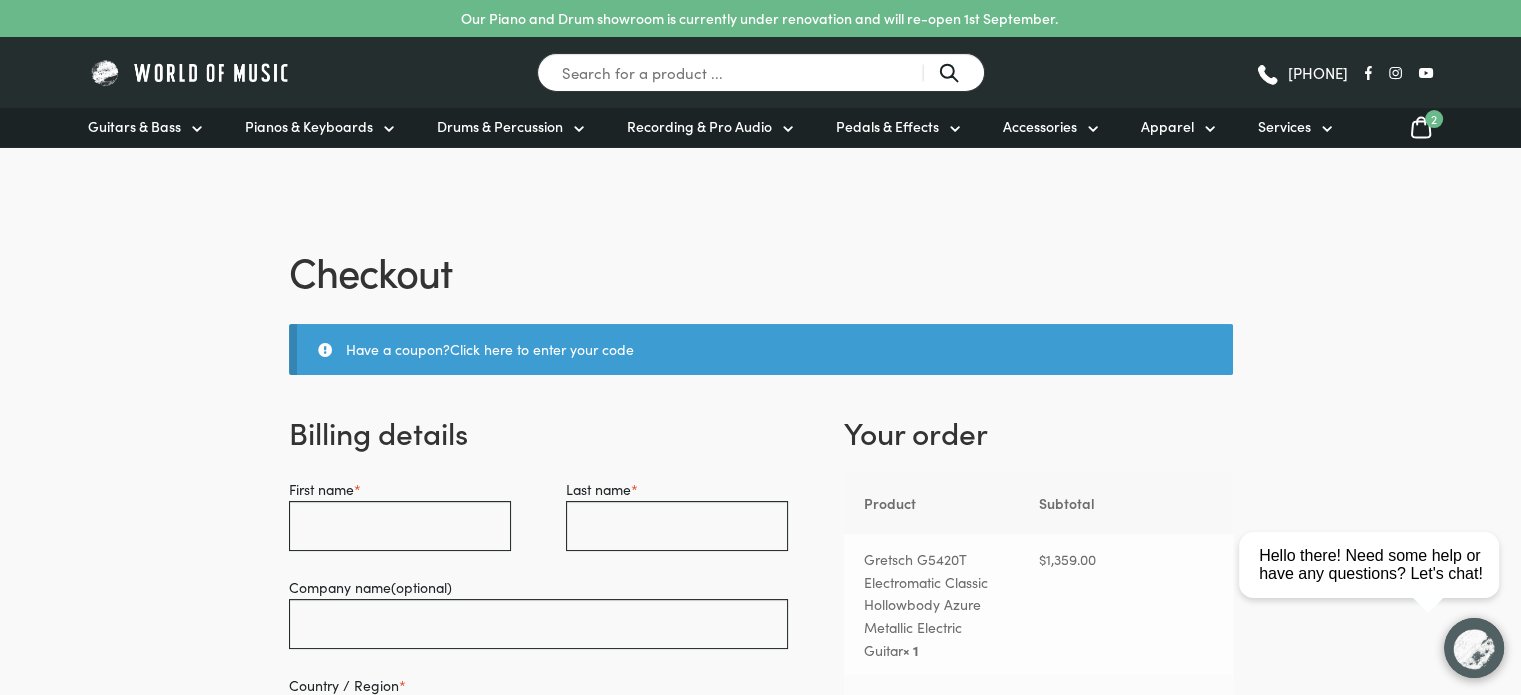 click 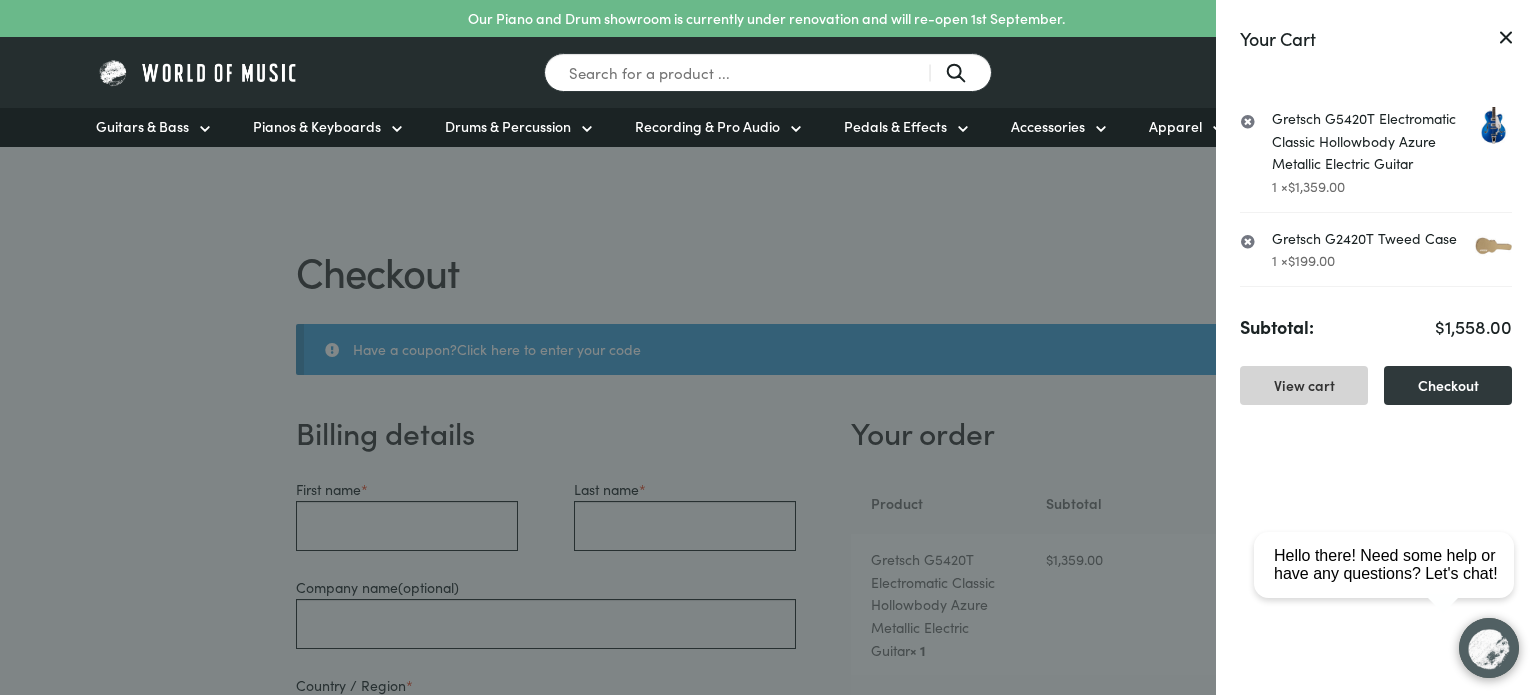 click on "View cart" at bounding box center [1304, 385] 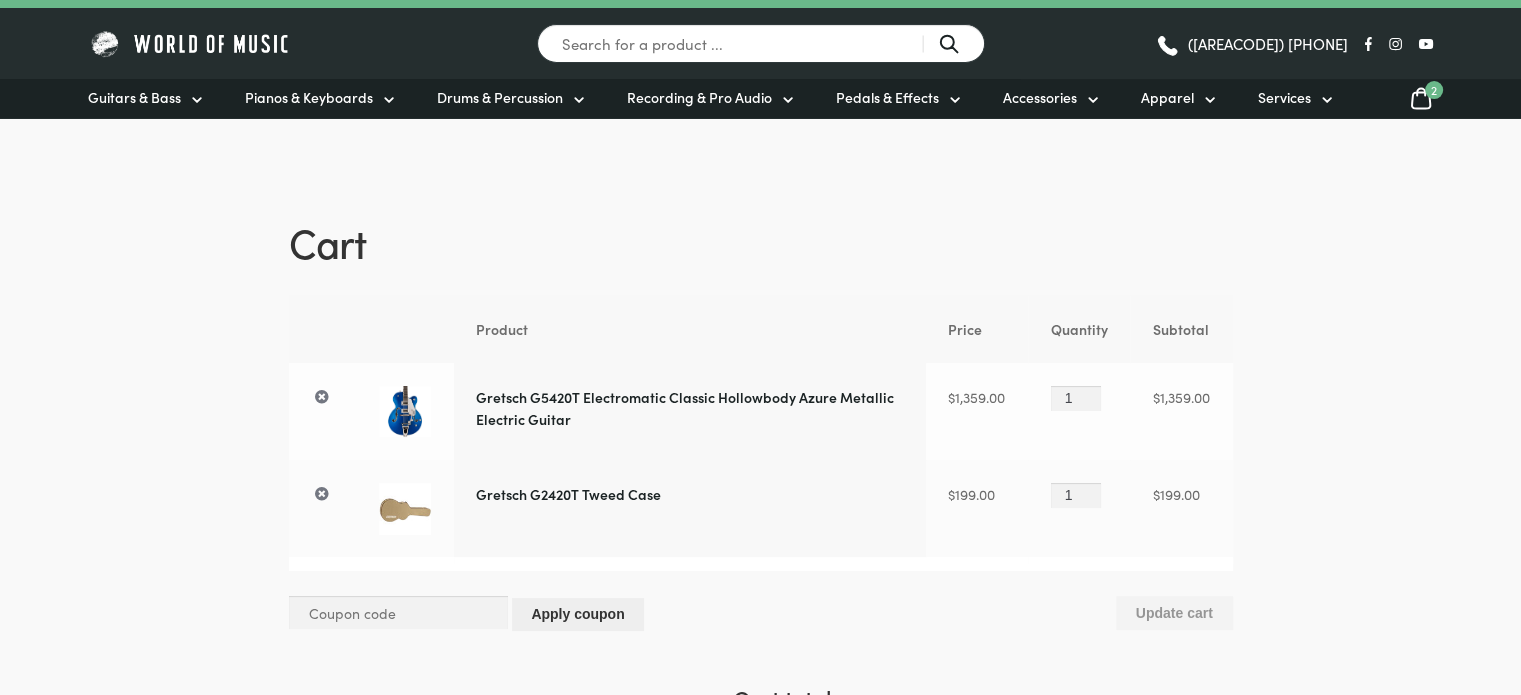 scroll, scrollTop: 0, scrollLeft: 0, axis: both 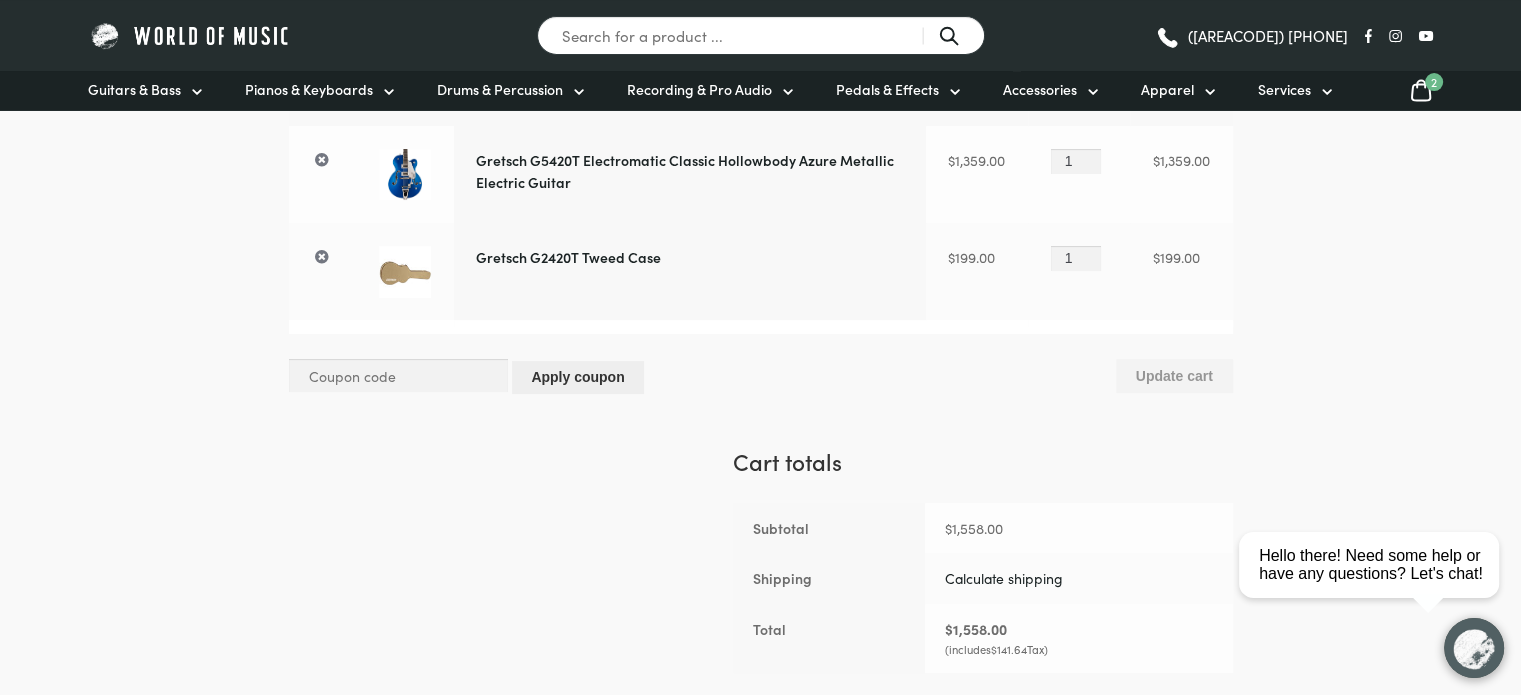 click on "Calculate shipping" at bounding box center [1004, 578] 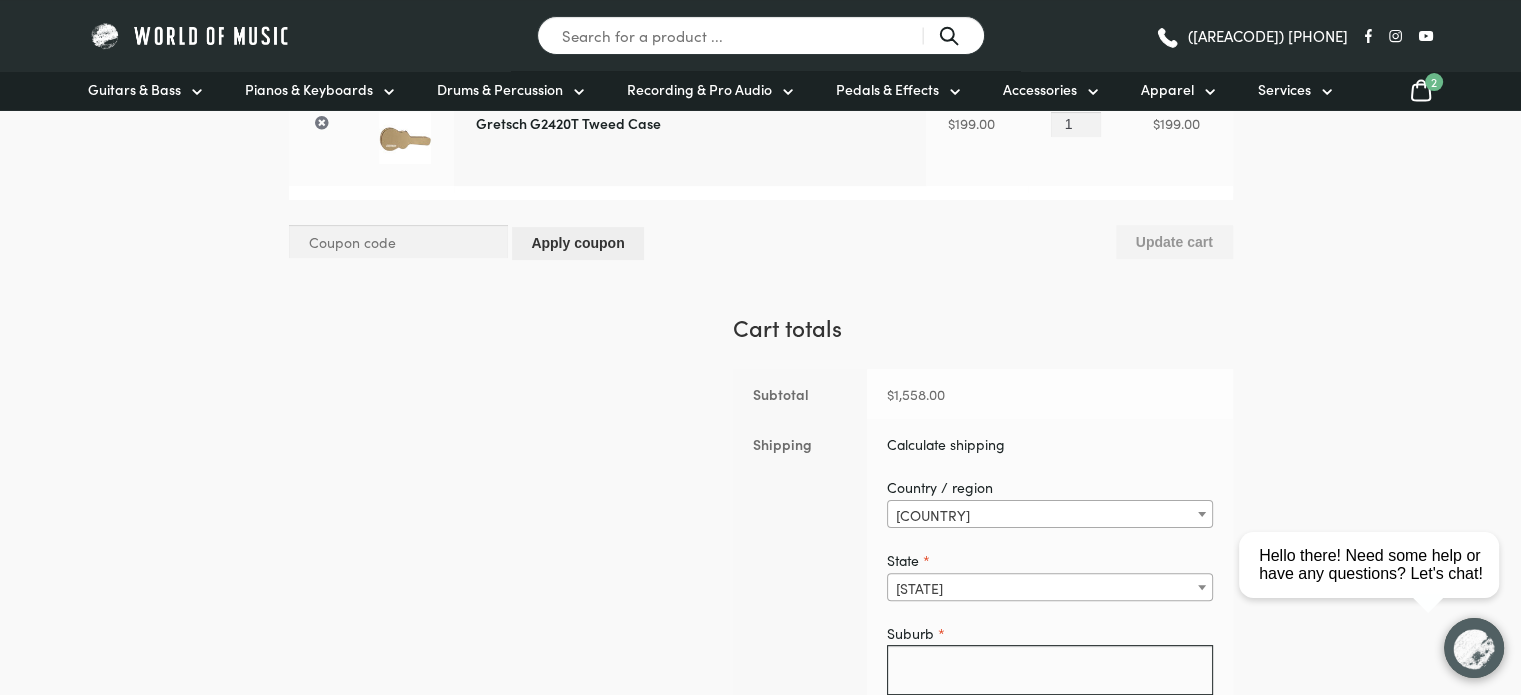 scroll, scrollTop: 533, scrollLeft: 0, axis: vertical 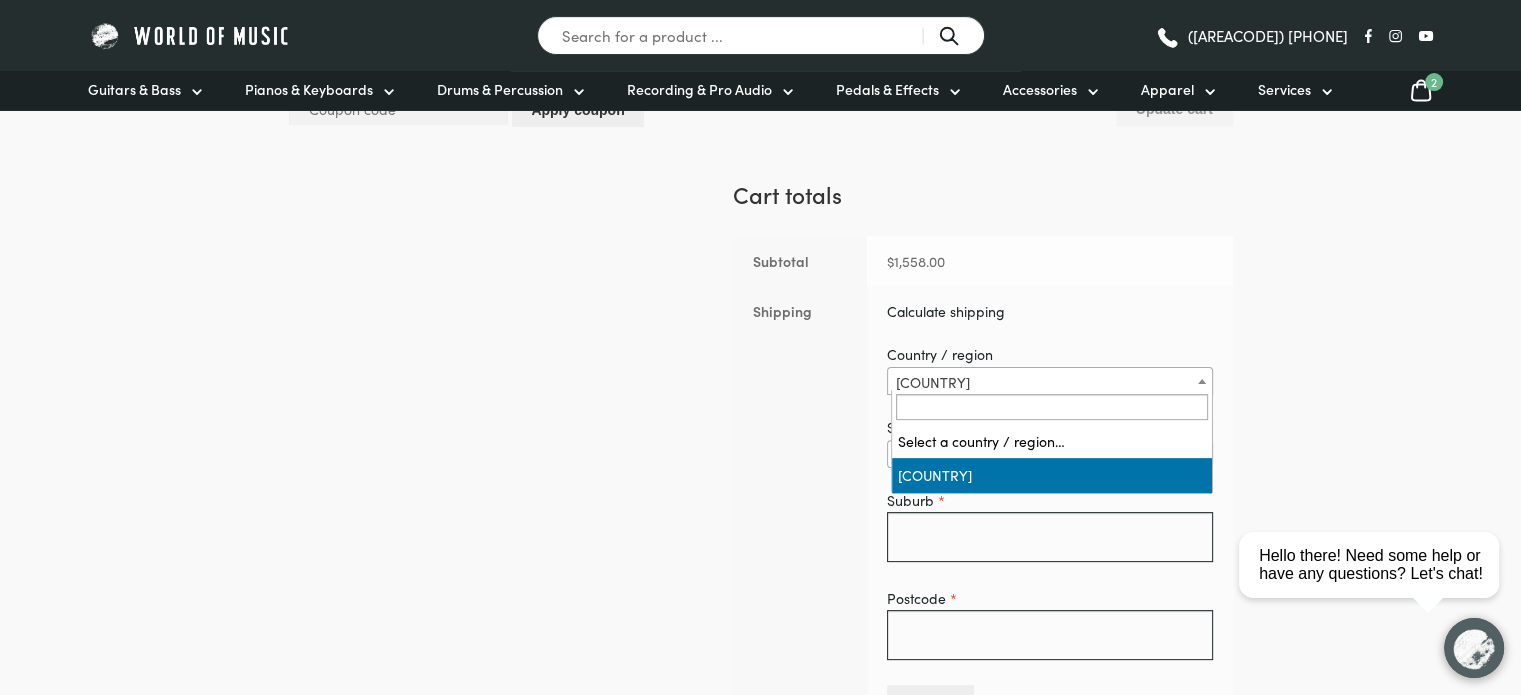 click on "[COUNTRY]" at bounding box center (1050, 382) 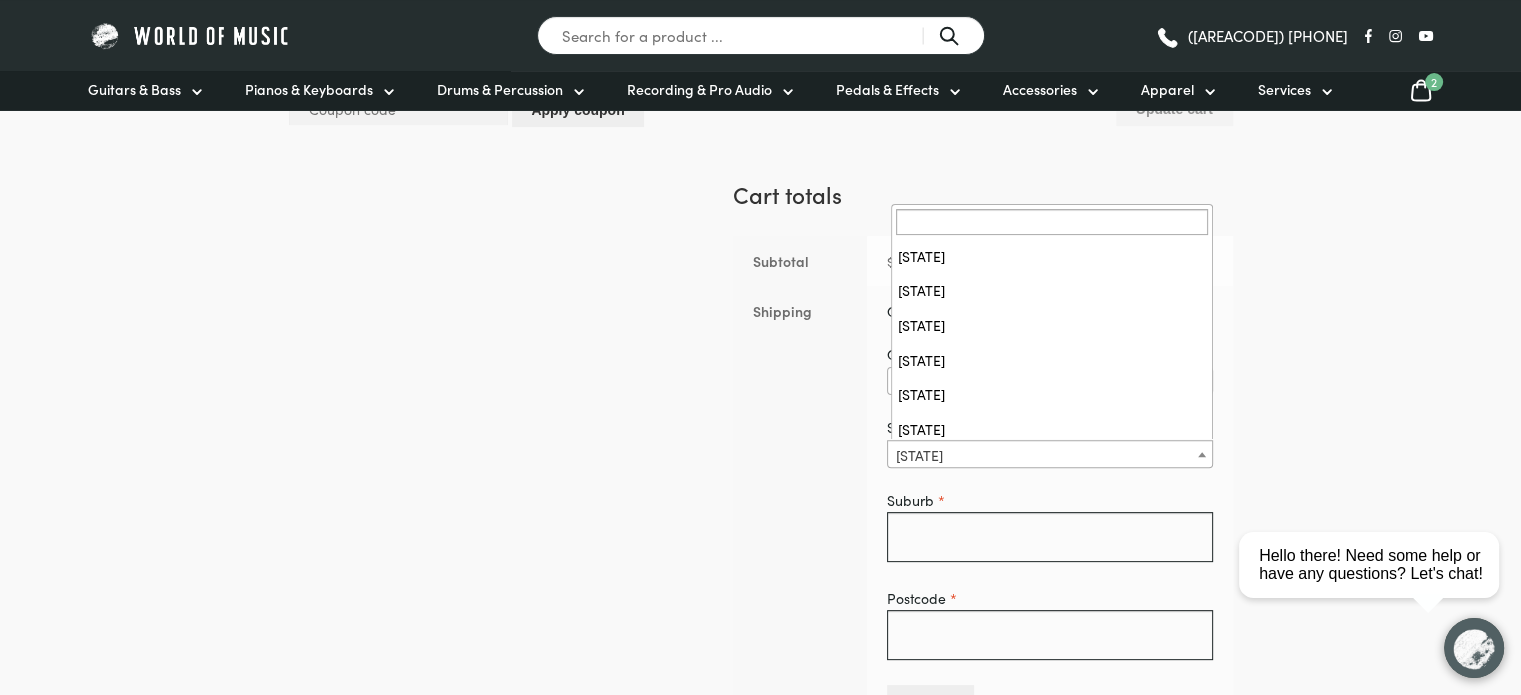 click on "[STATE]" at bounding box center (1050, 455) 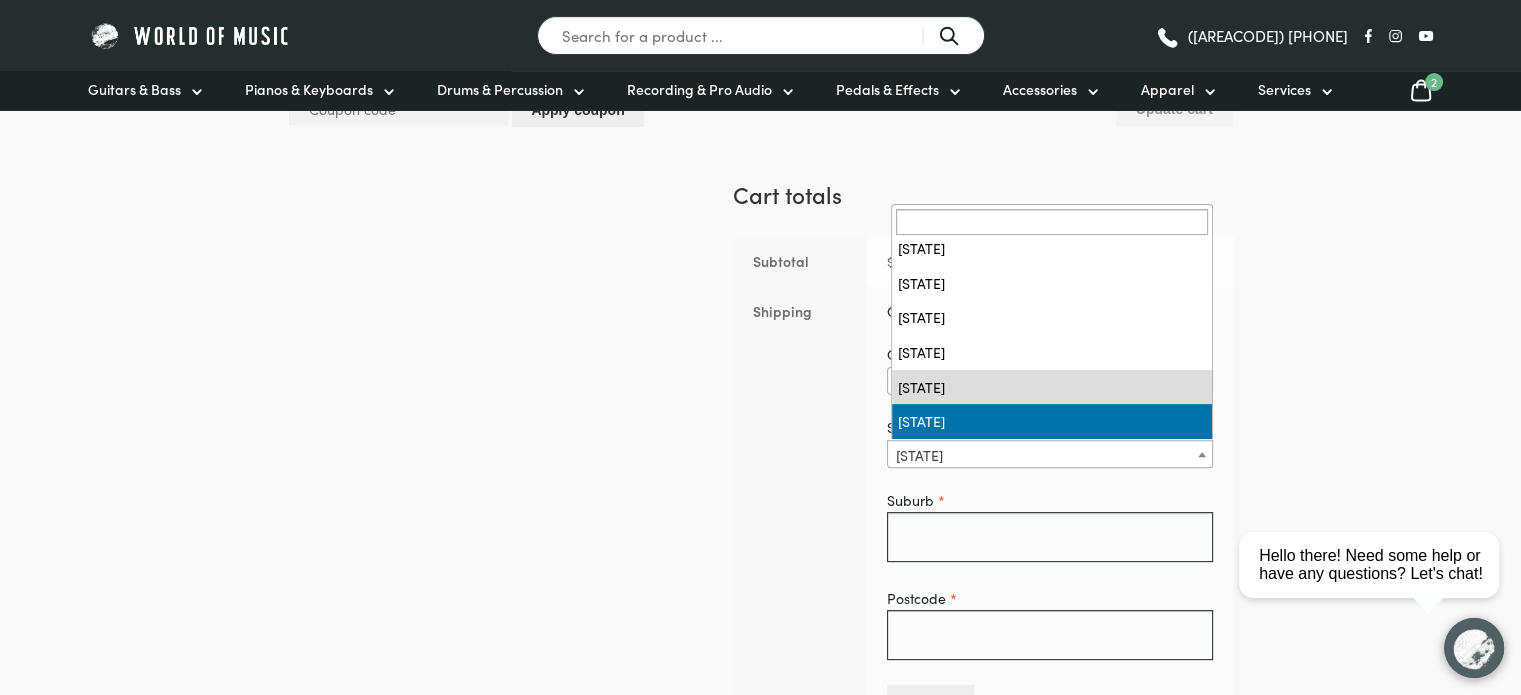 select on "[STATE]" 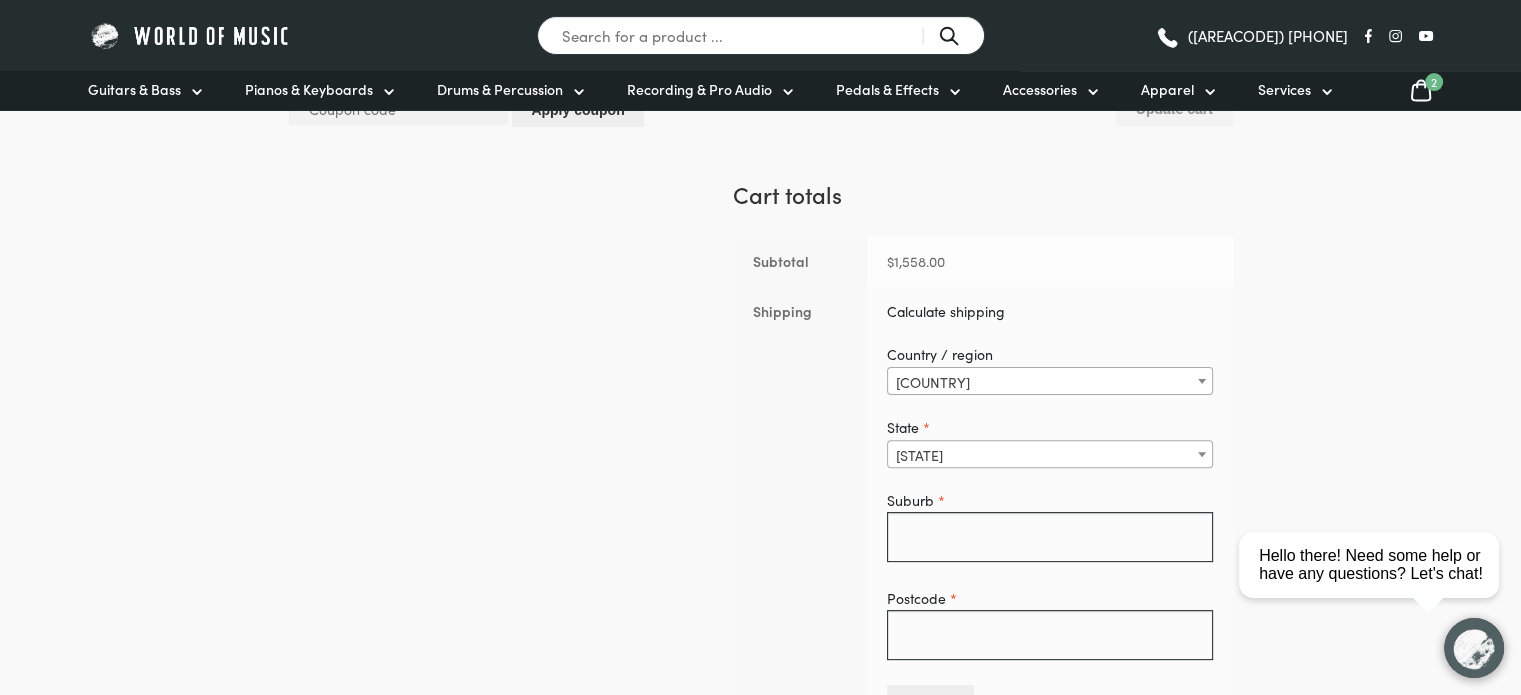 scroll, scrollTop: 666, scrollLeft: 0, axis: vertical 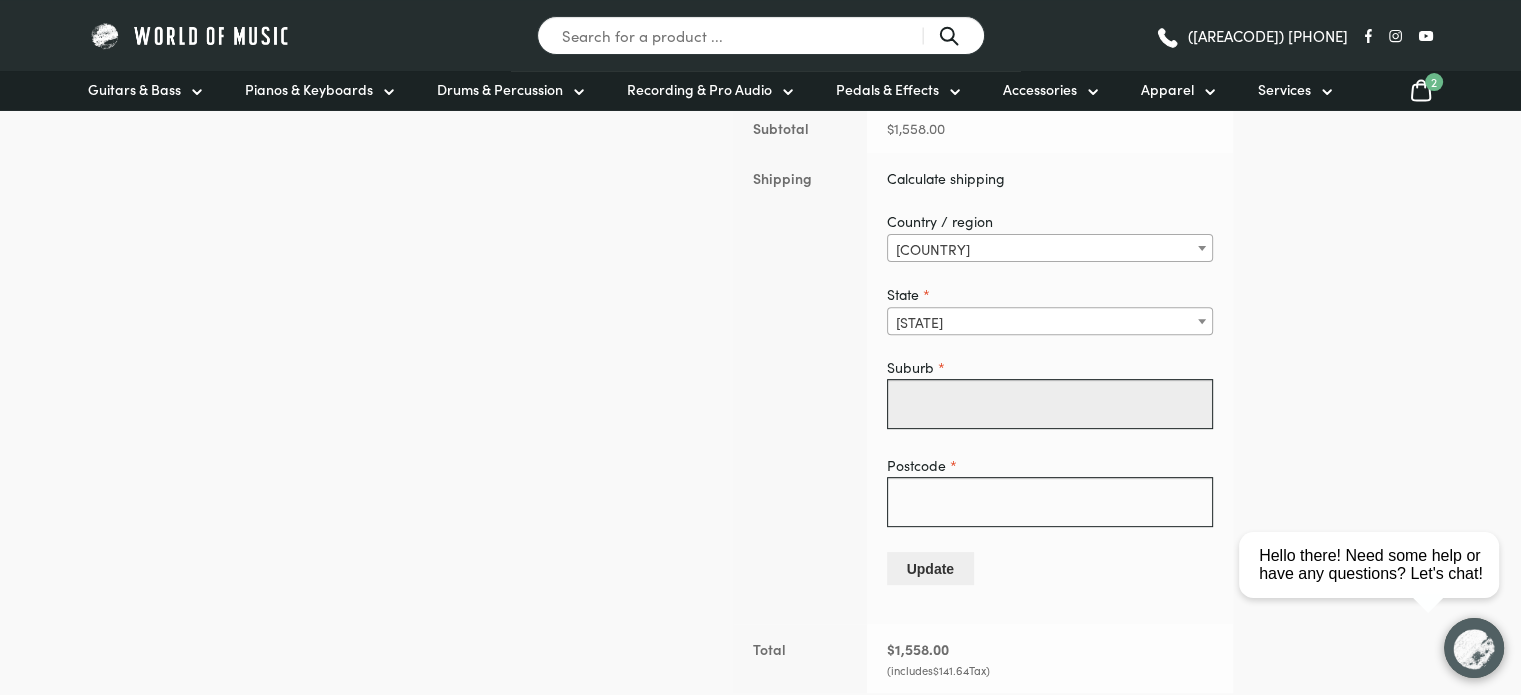 click on "Suburb   *" at bounding box center [1050, 404] 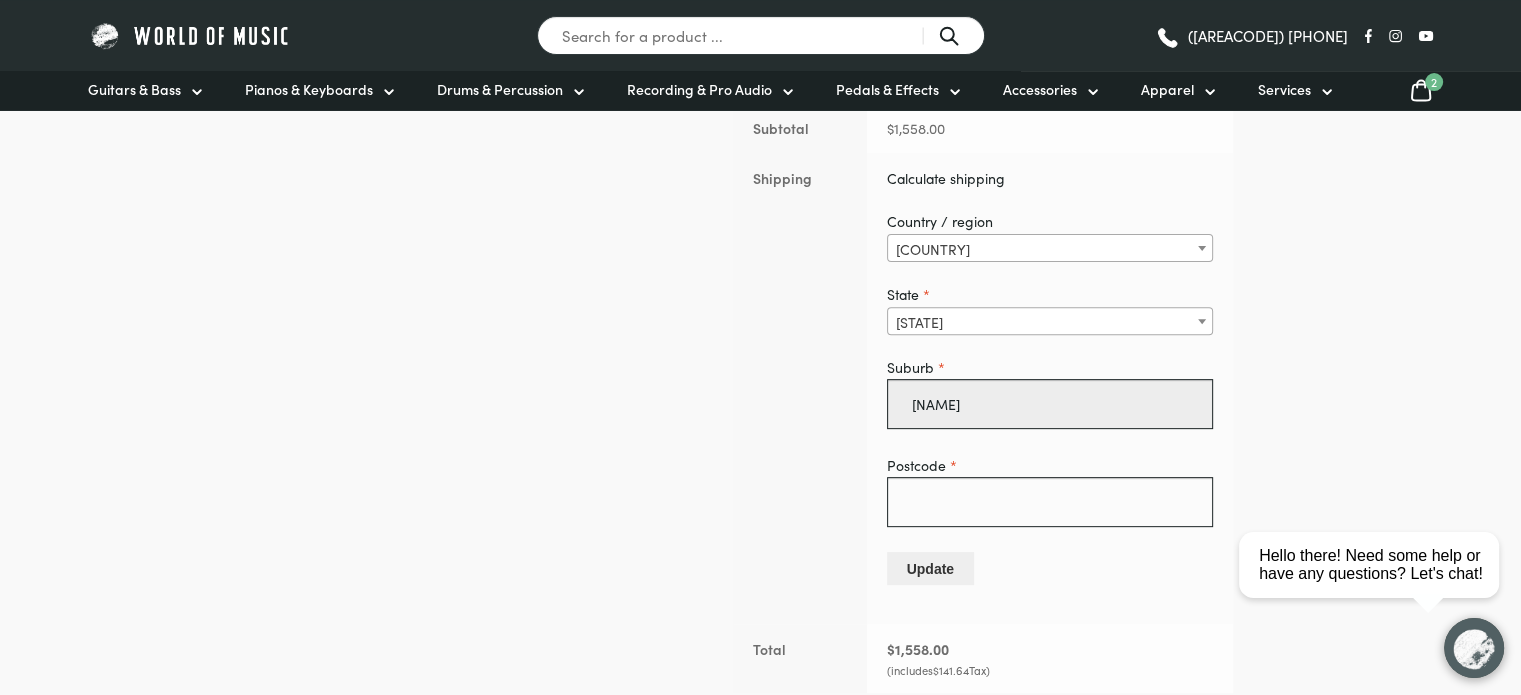 scroll, scrollTop: 1, scrollLeft: 0, axis: vertical 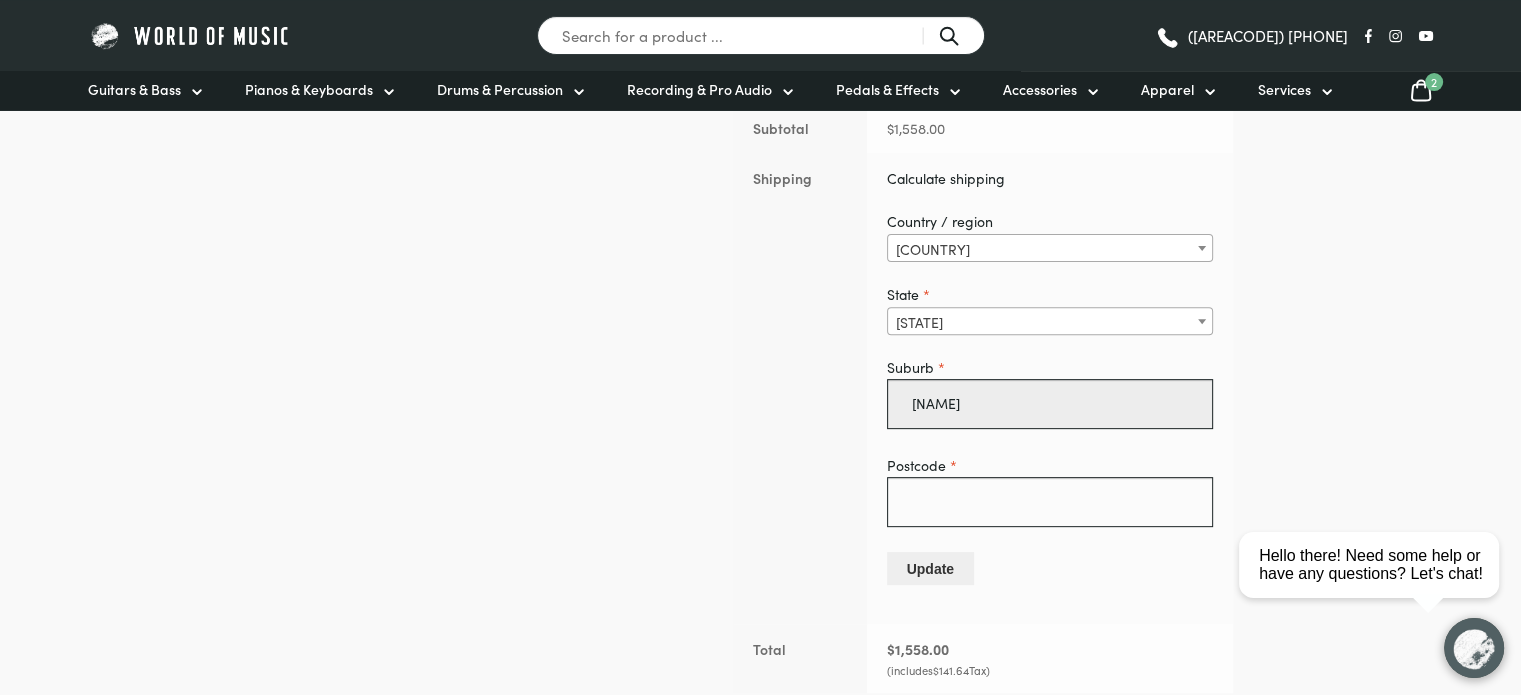 drag, startPoint x: 983, startPoint y: 411, endPoint x: 803, endPoint y: 421, distance: 180.27756 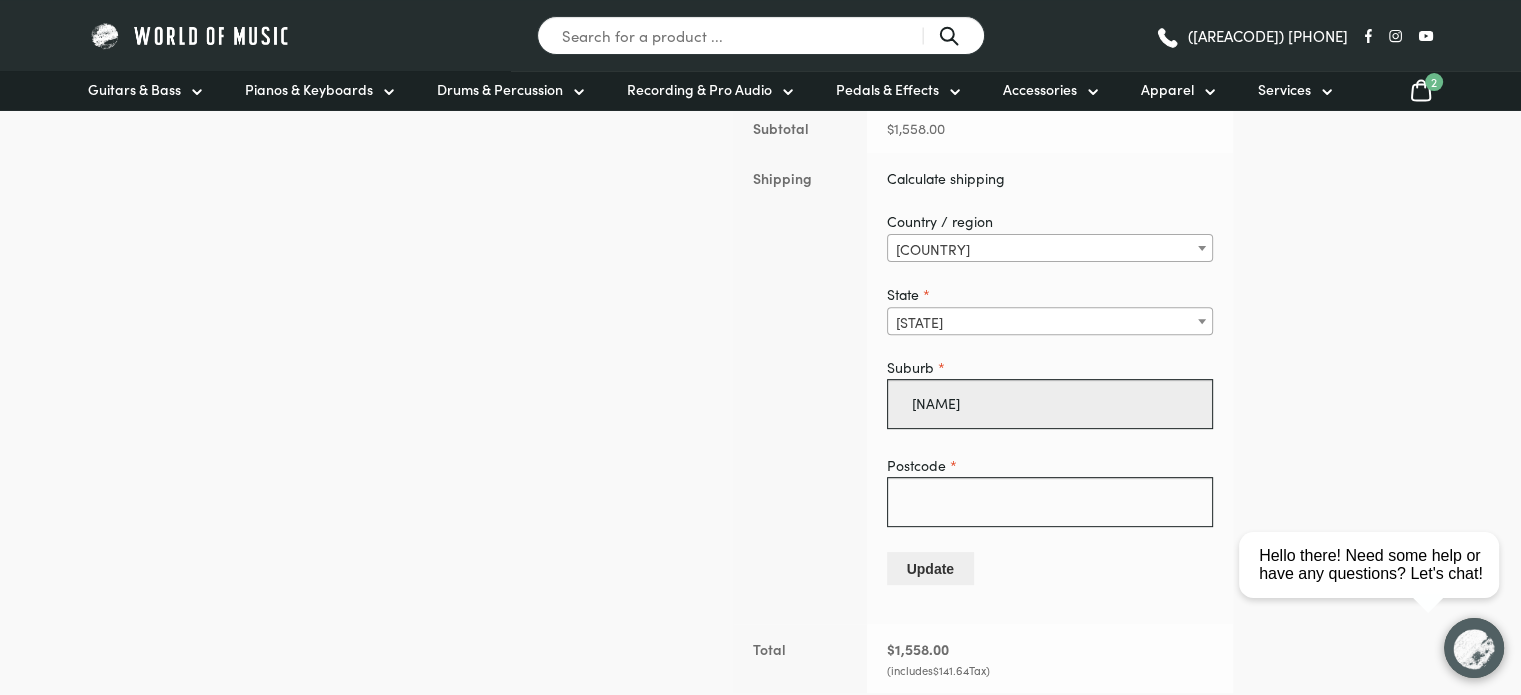 type on "[NAME]" 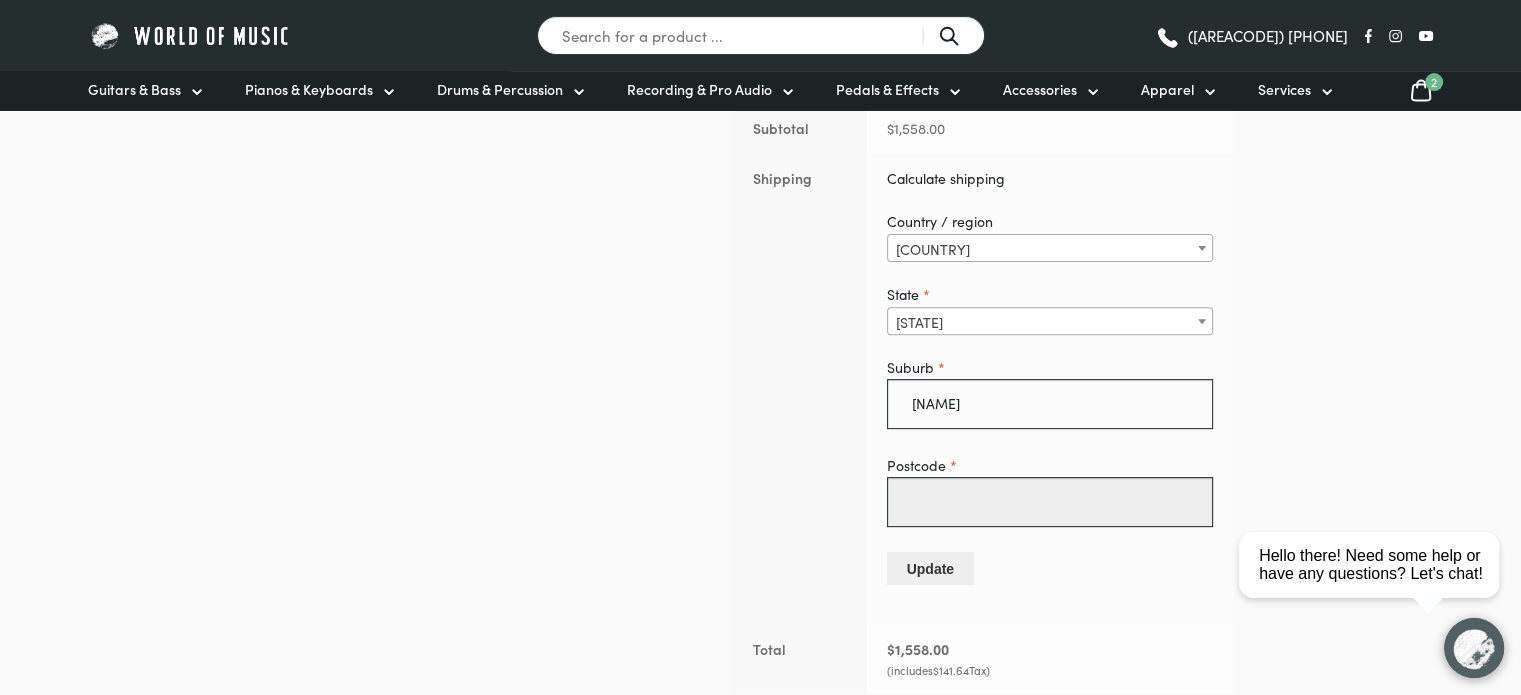 scroll, scrollTop: 0, scrollLeft: 0, axis: both 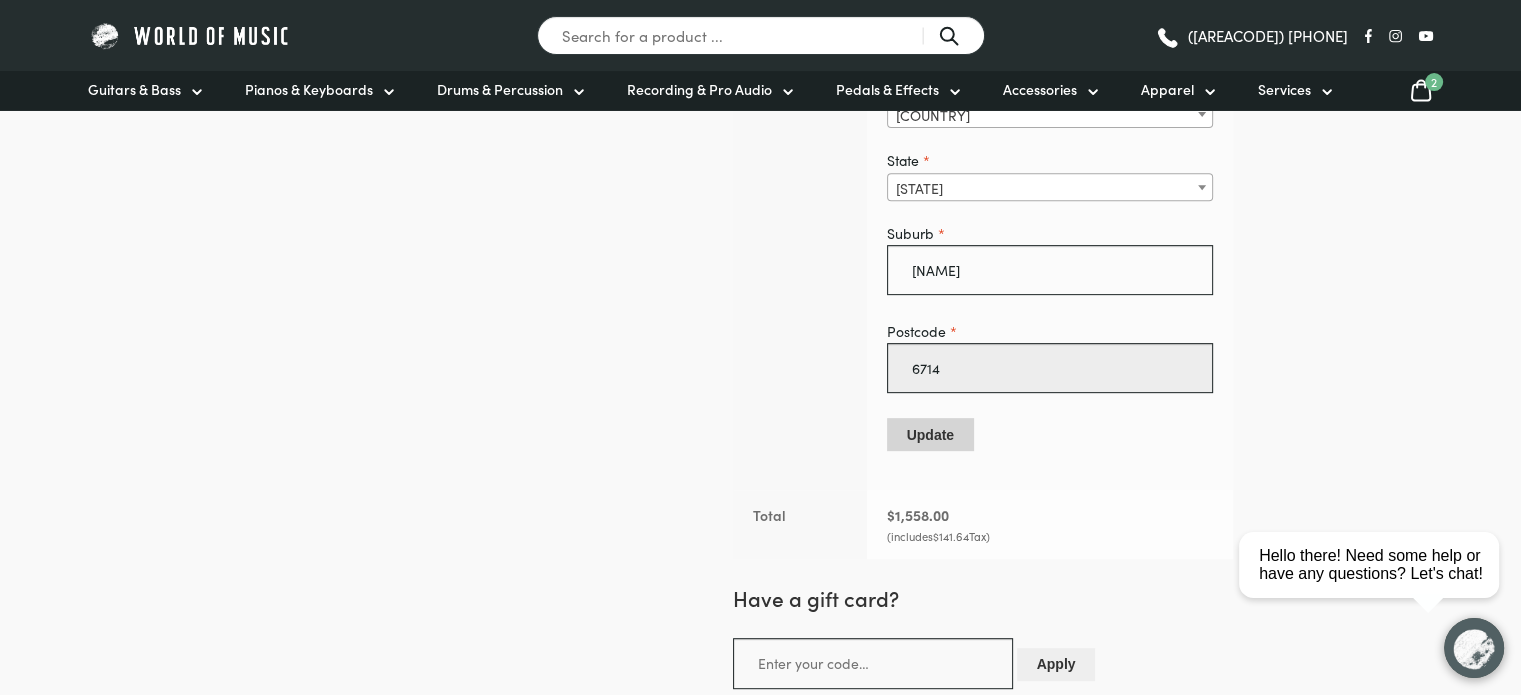 type on "6714" 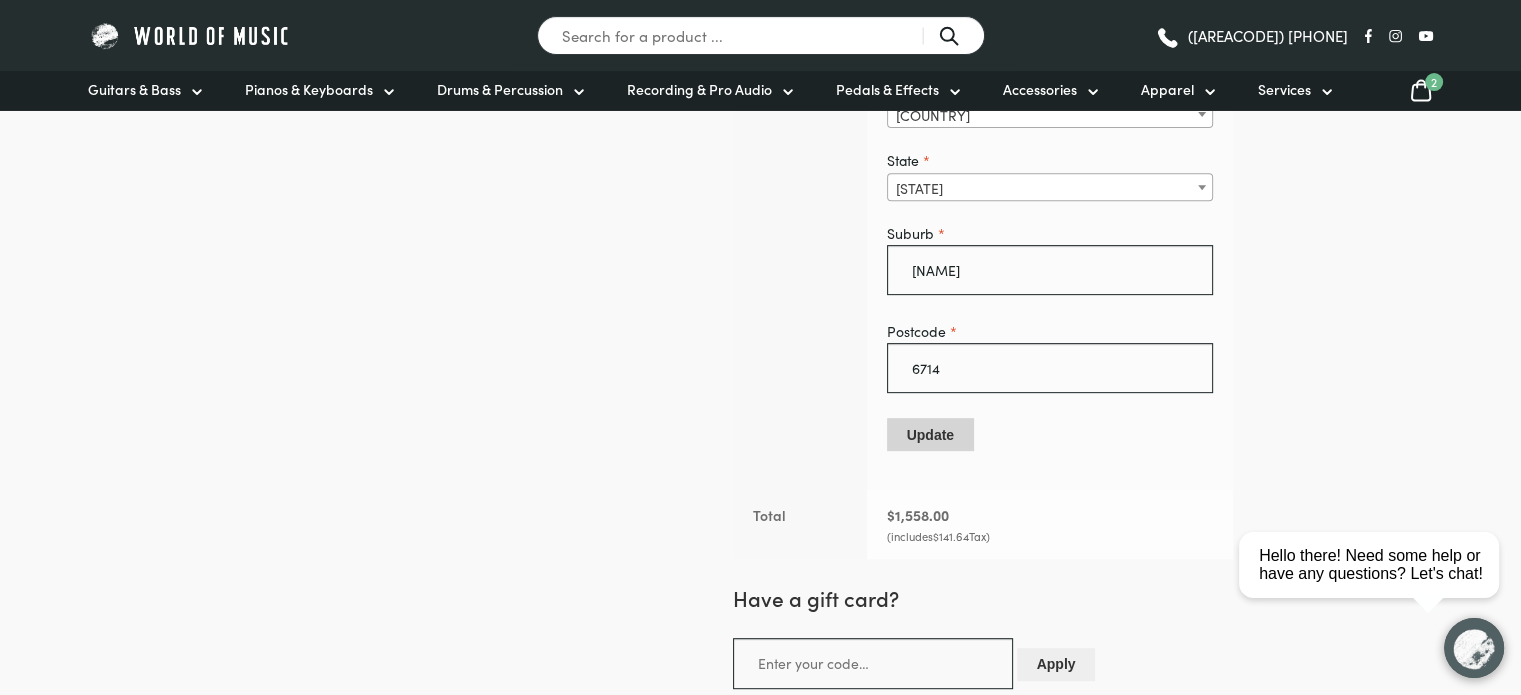 click on "Update" at bounding box center (930, 434) 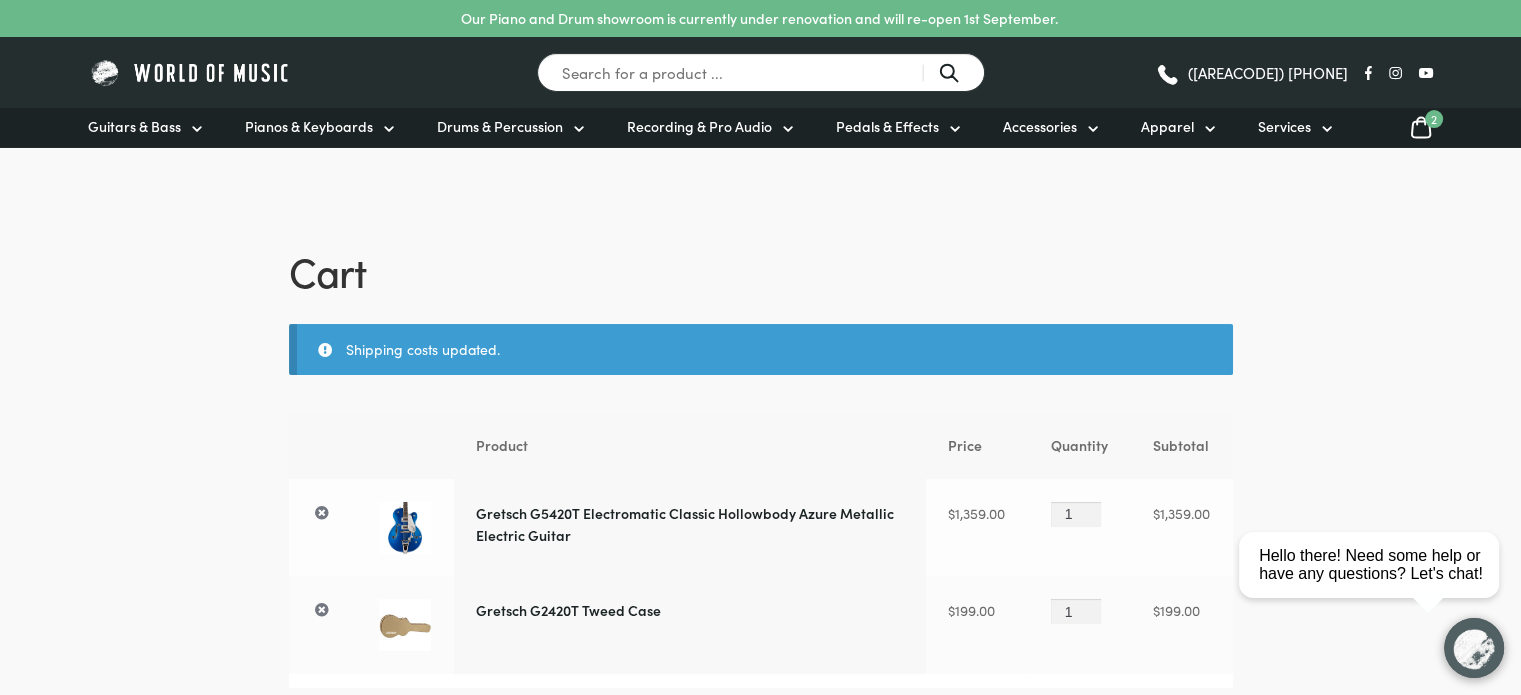 scroll, scrollTop: 133, scrollLeft: 0, axis: vertical 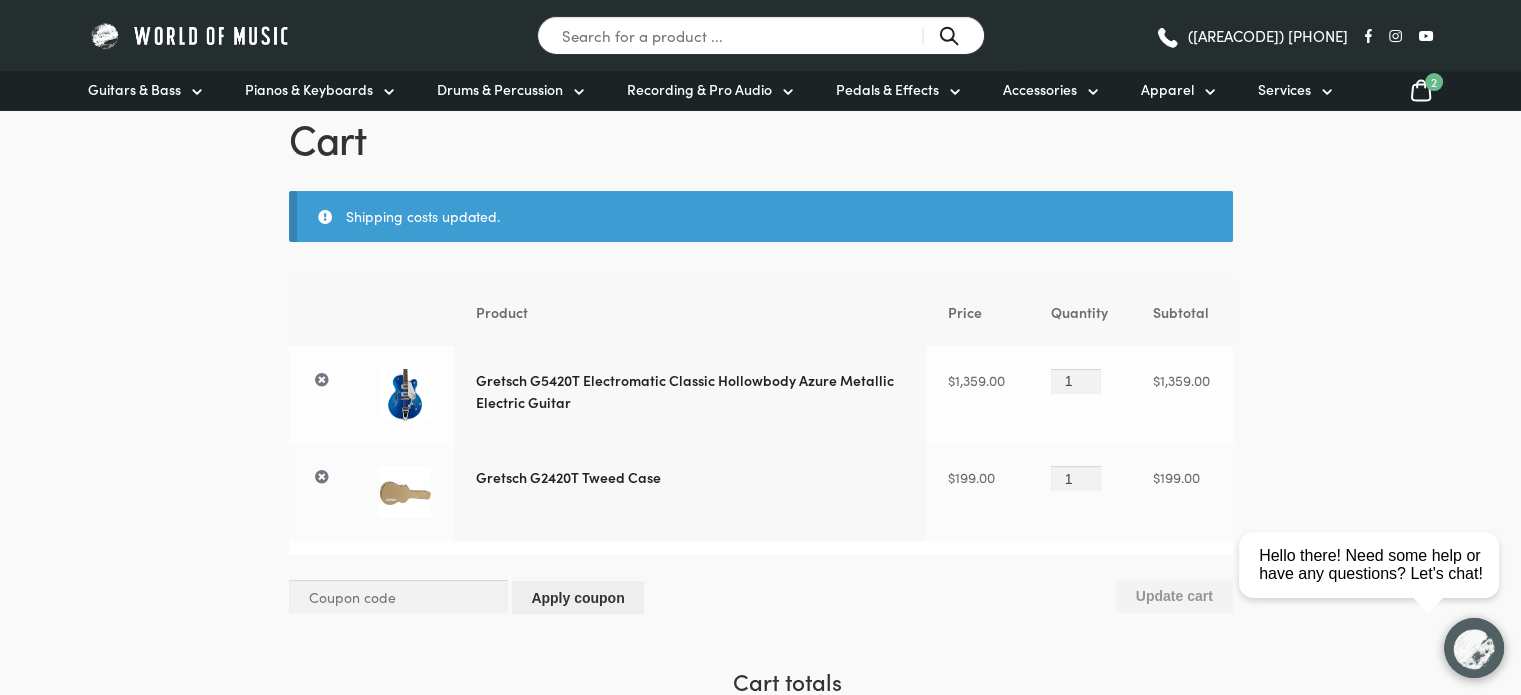 click on "×" at bounding box center [322, 477] 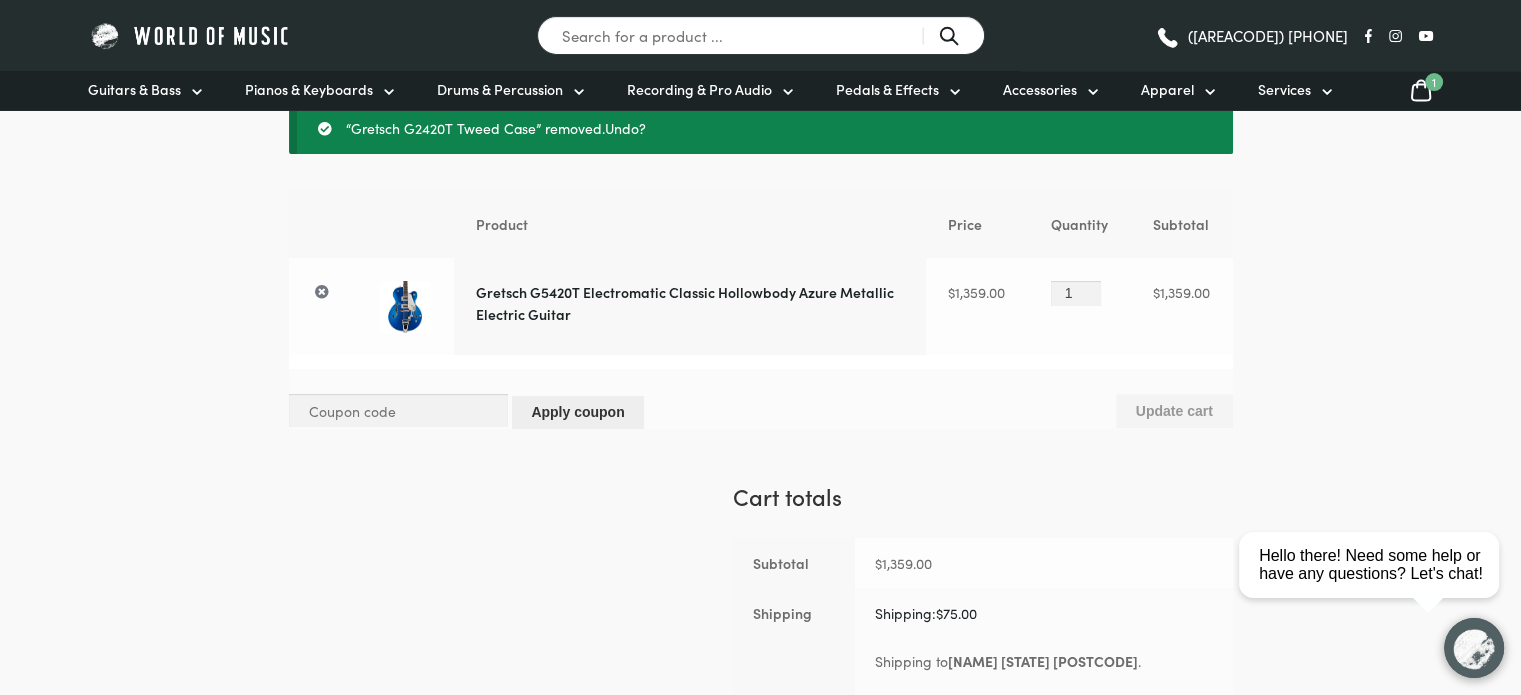 scroll, scrollTop: 223, scrollLeft: 0, axis: vertical 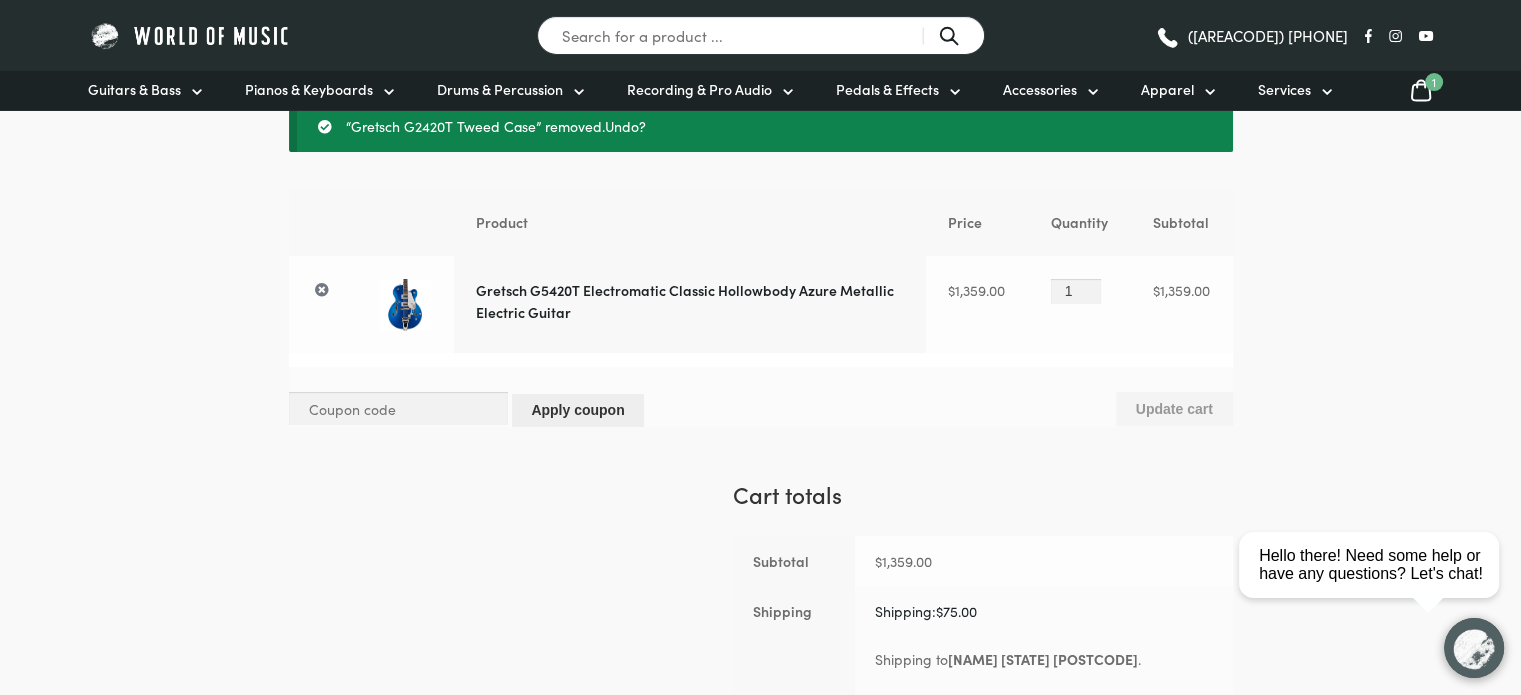 drag, startPoint x: 331, startPoint y: 305, endPoint x: 378, endPoint y: 337, distance: 56.859474 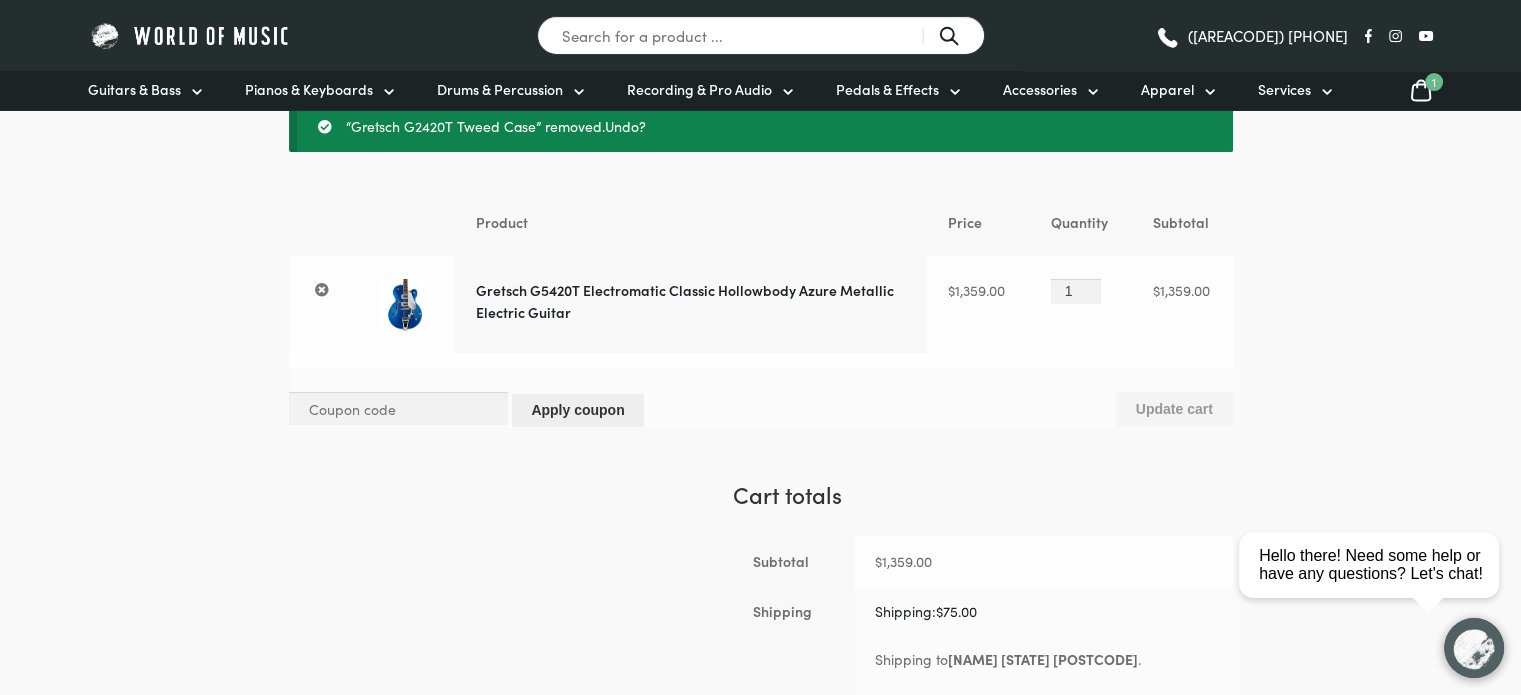 click on "×" at bounding box center (322, 290) 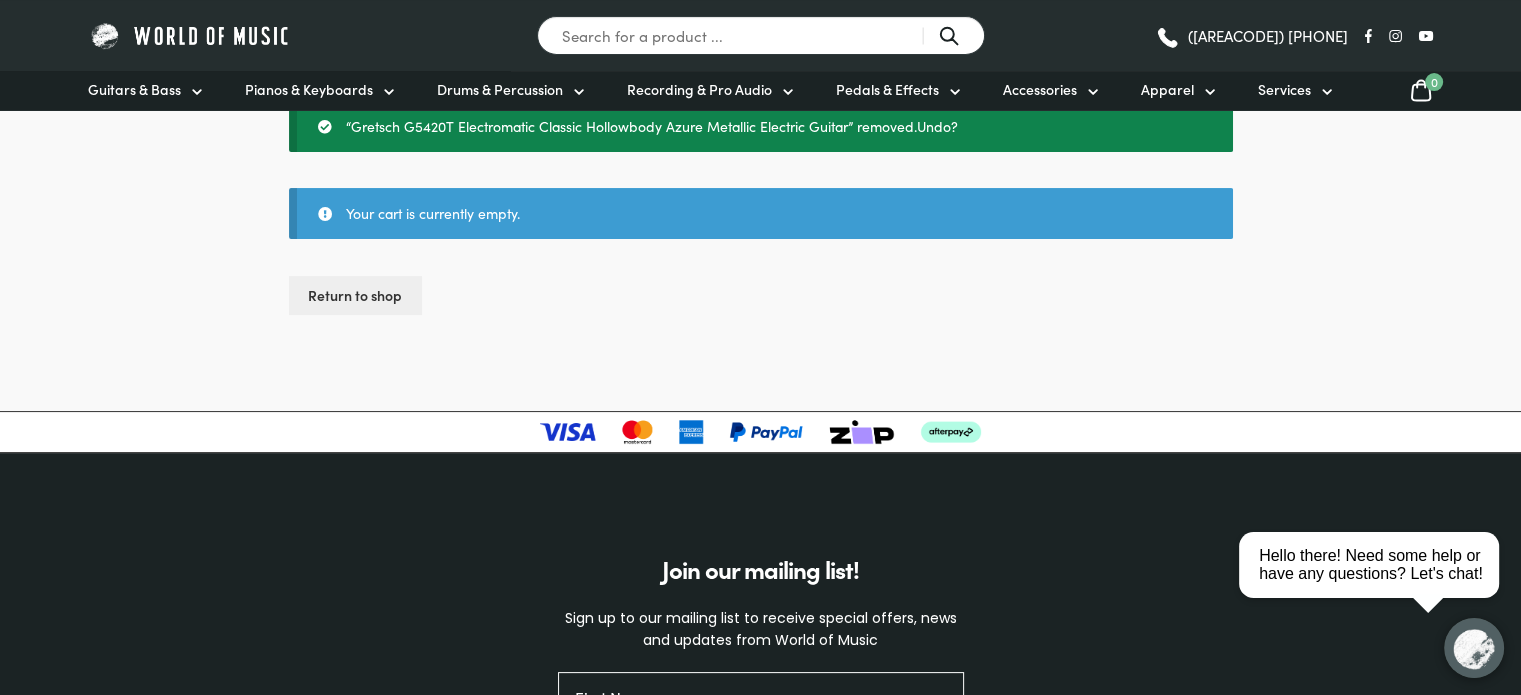 scroll, scrollTop: 0, scrollLeft: 0, axis: both 